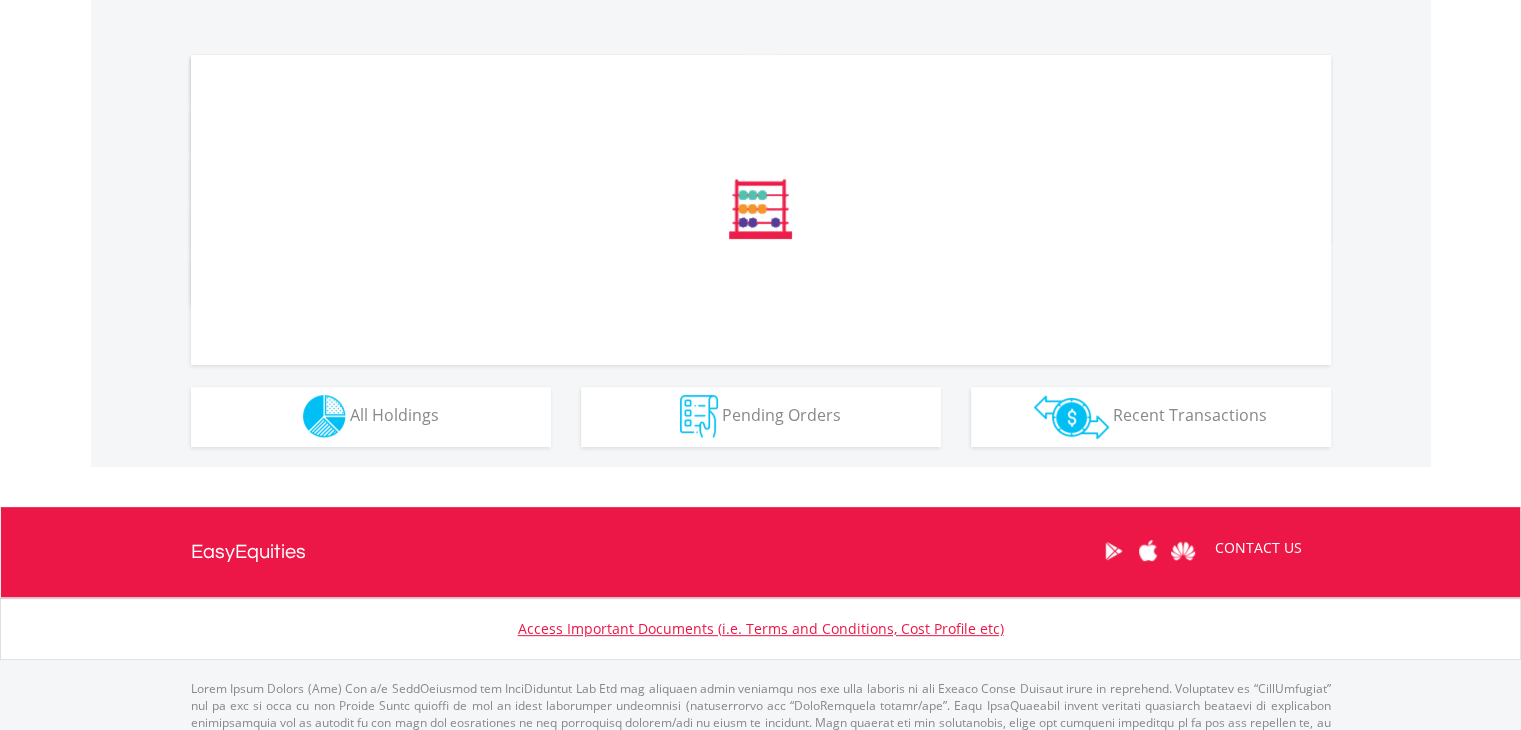 scroll, scrollTop: 604, scrollLeft: 0, axis: vertical 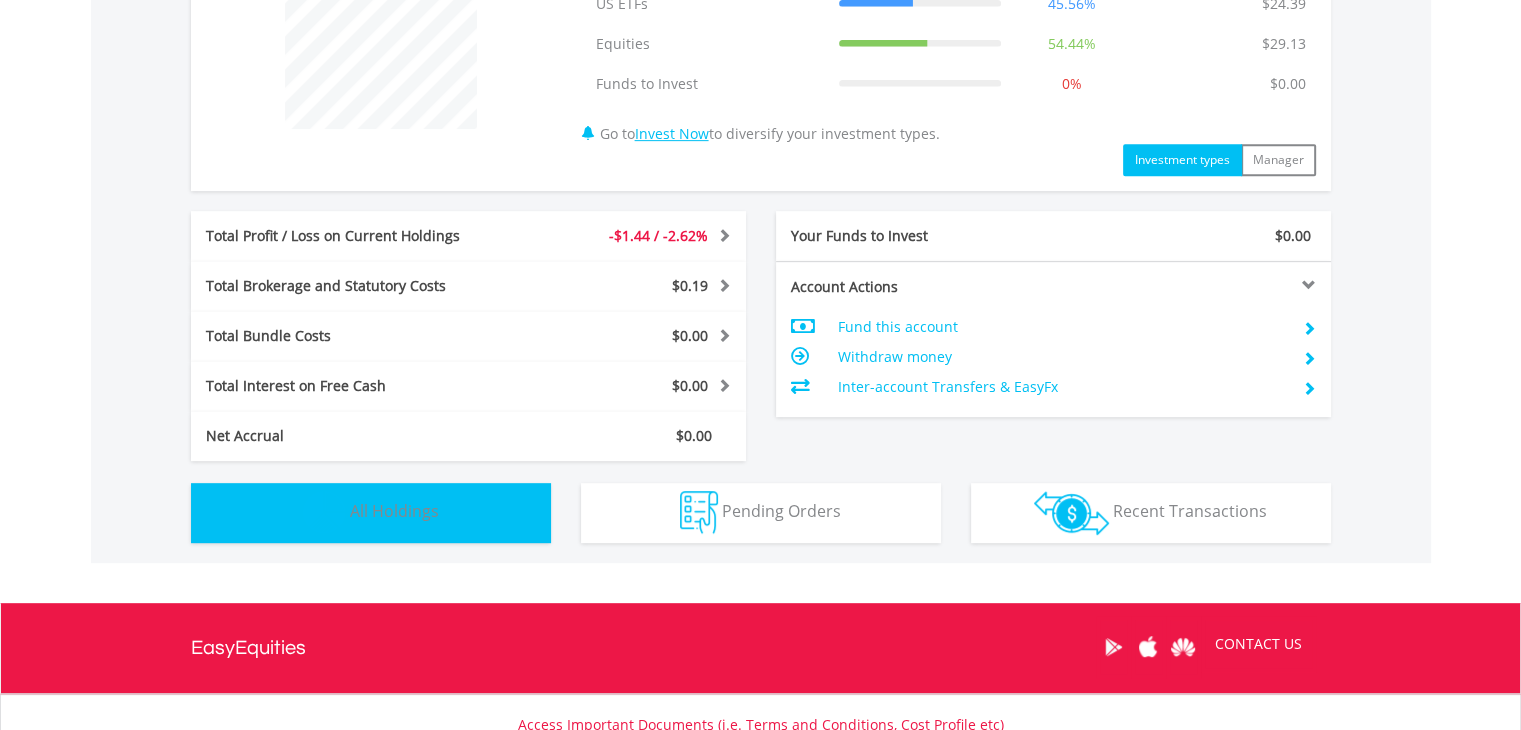 click on "All Holdings" at bounding box center (394, 511) 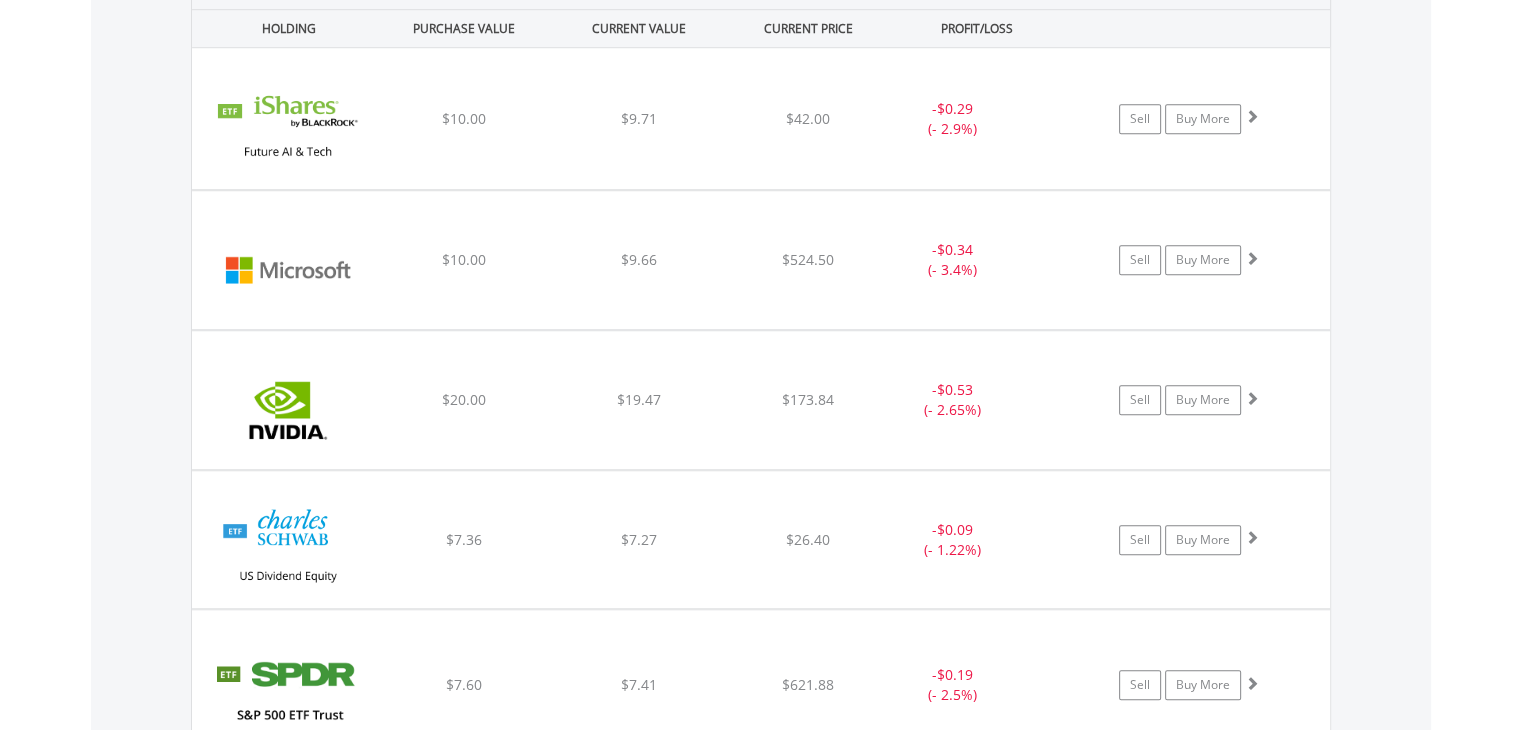 scroll, scrollTop: 1433, scrollLeft: 0, axis: vertical 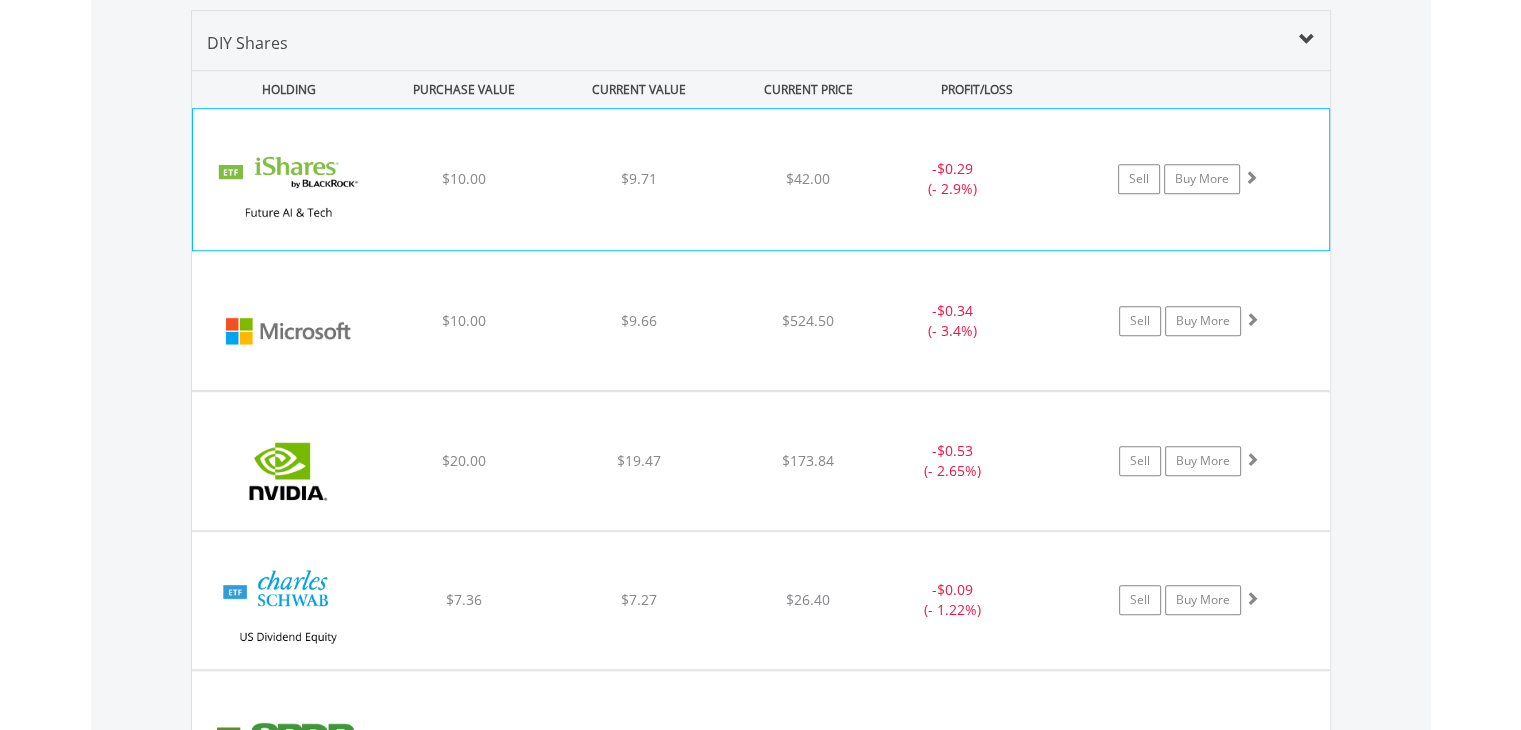 click on "$9.71" at bounding box center (639, 179) 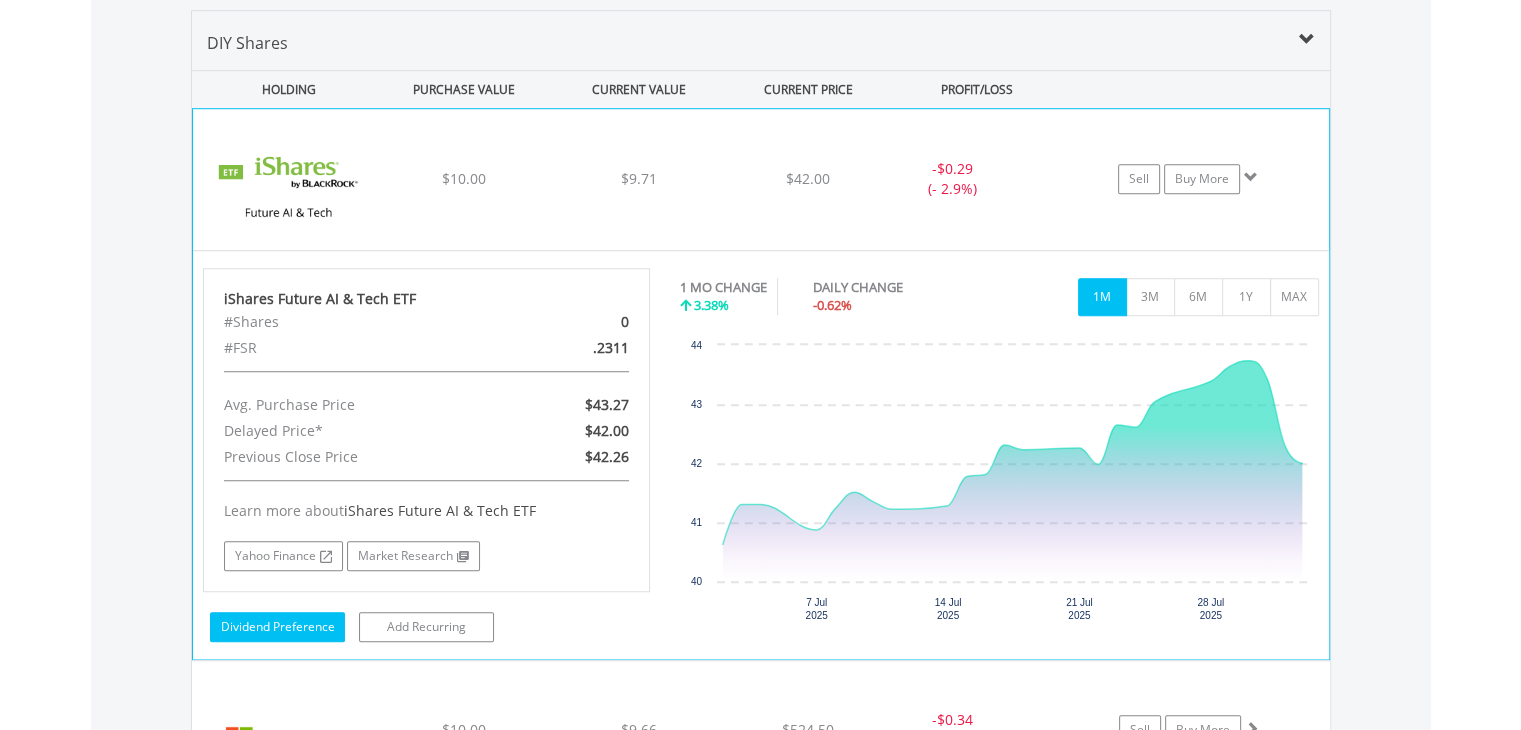 click on "Dividend Preference" at bounding box center [277, 627] 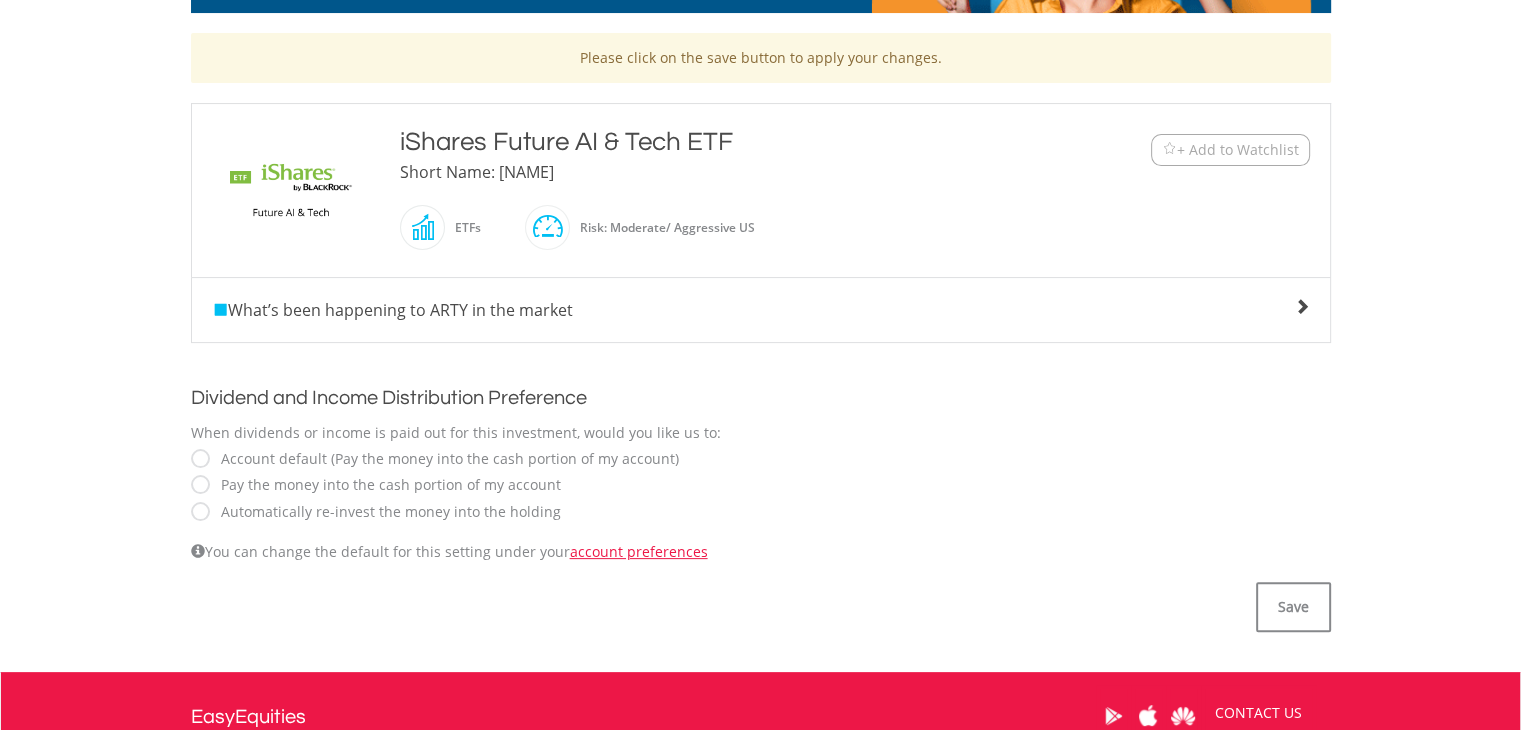 scroll, scrollTop: 406, scrollLeft: 0, axis: vertical 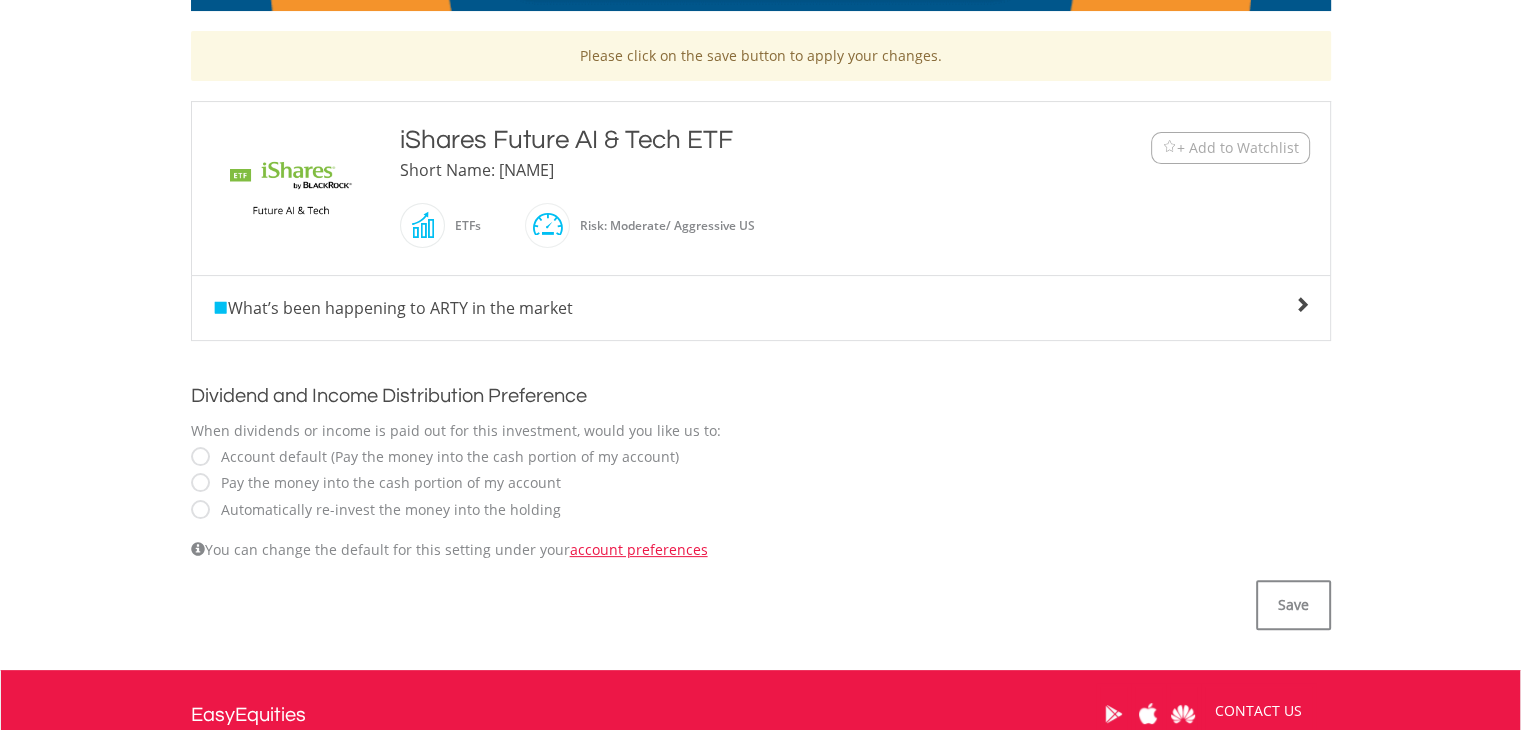 click on "Automatically re-invest the money into the holding" at bounding box center (386, 510) 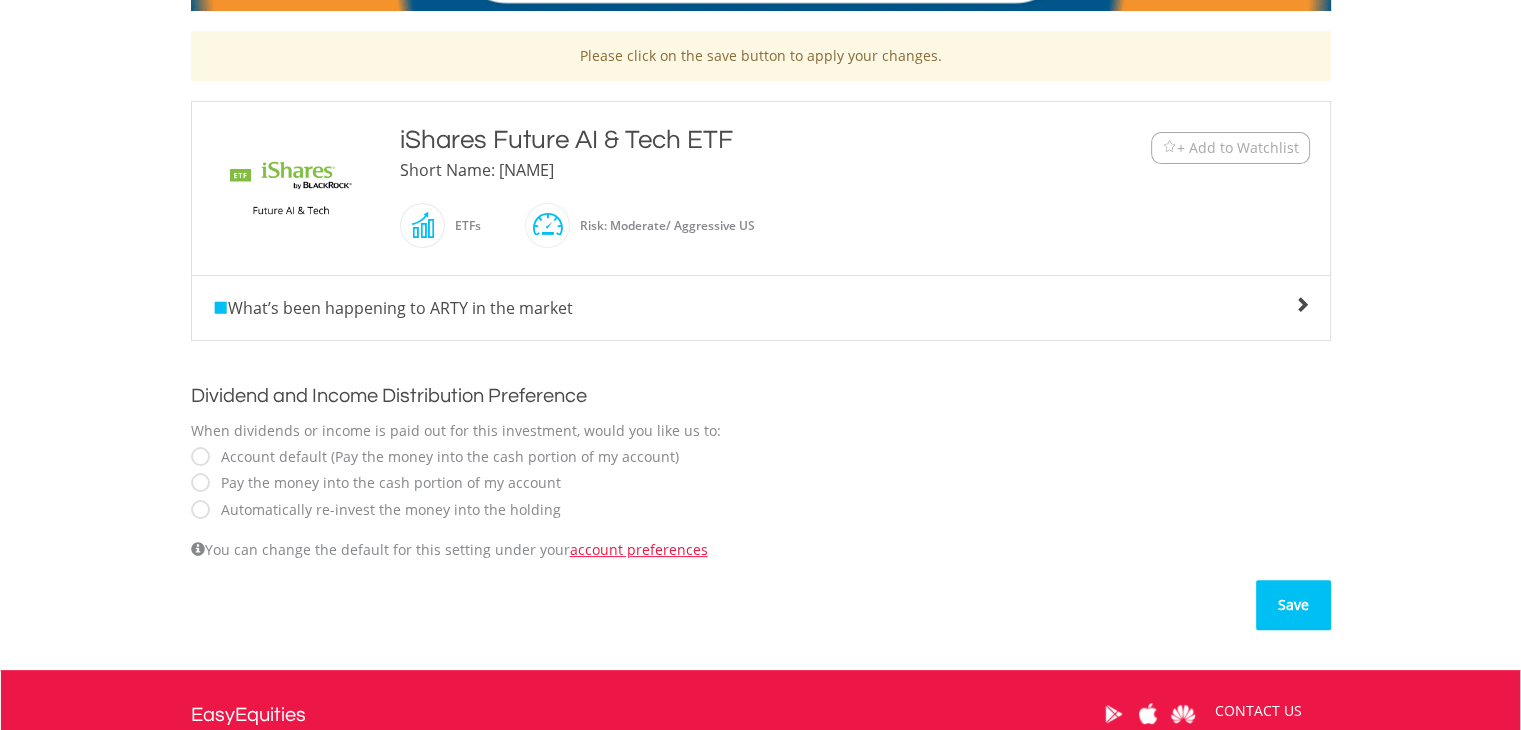 click on "Save" at bounding box center [1293, 605] 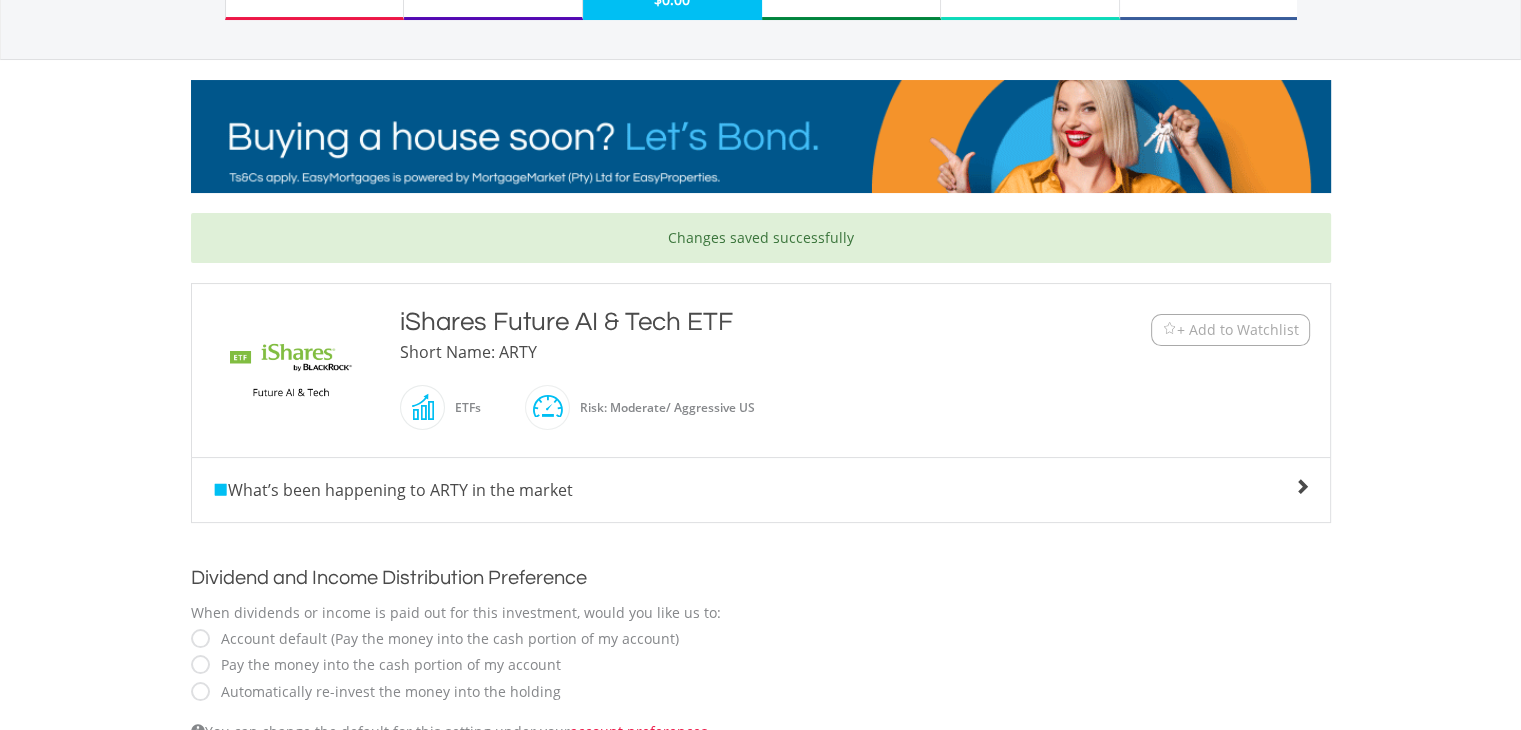 scroll, scrollTop: 224, scrollLeft: 0, axis: vertical 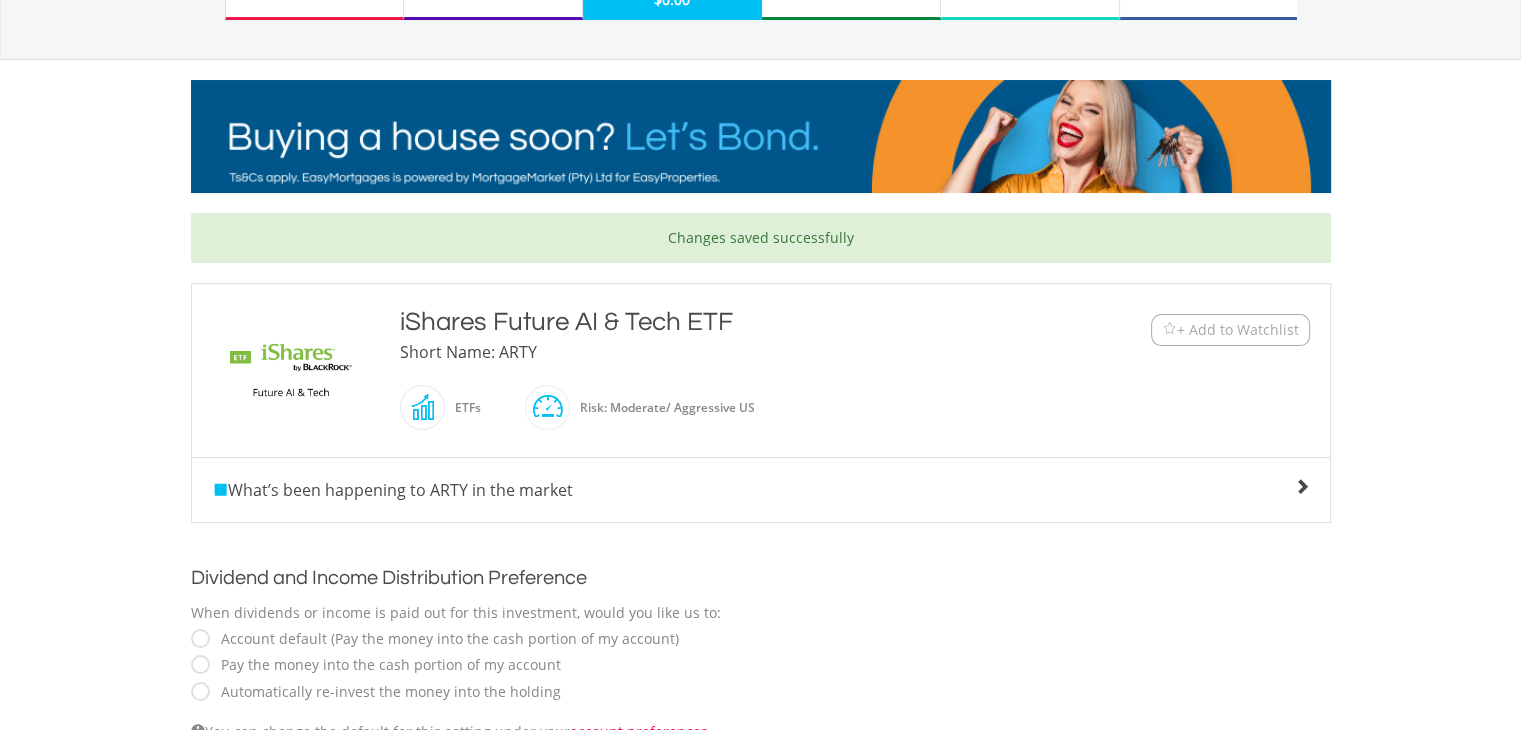 click on "What’s been happening to ARTY in the market
No chart available.
DAILY CHANGE
1M
3M
6M" at bounding box center (761, 490) 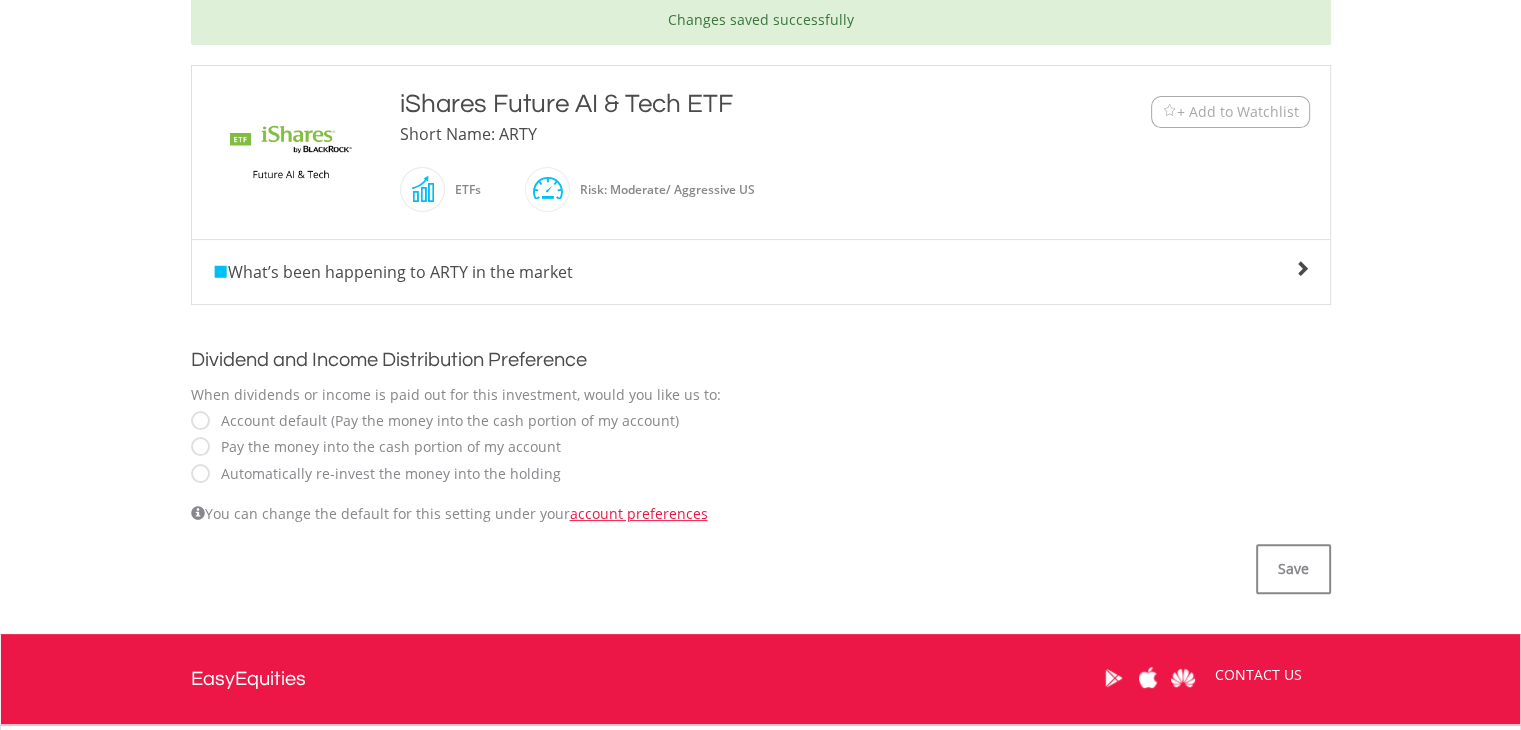 scroll, scrollTop: 446, scrollLeft: 0, axis: vertical 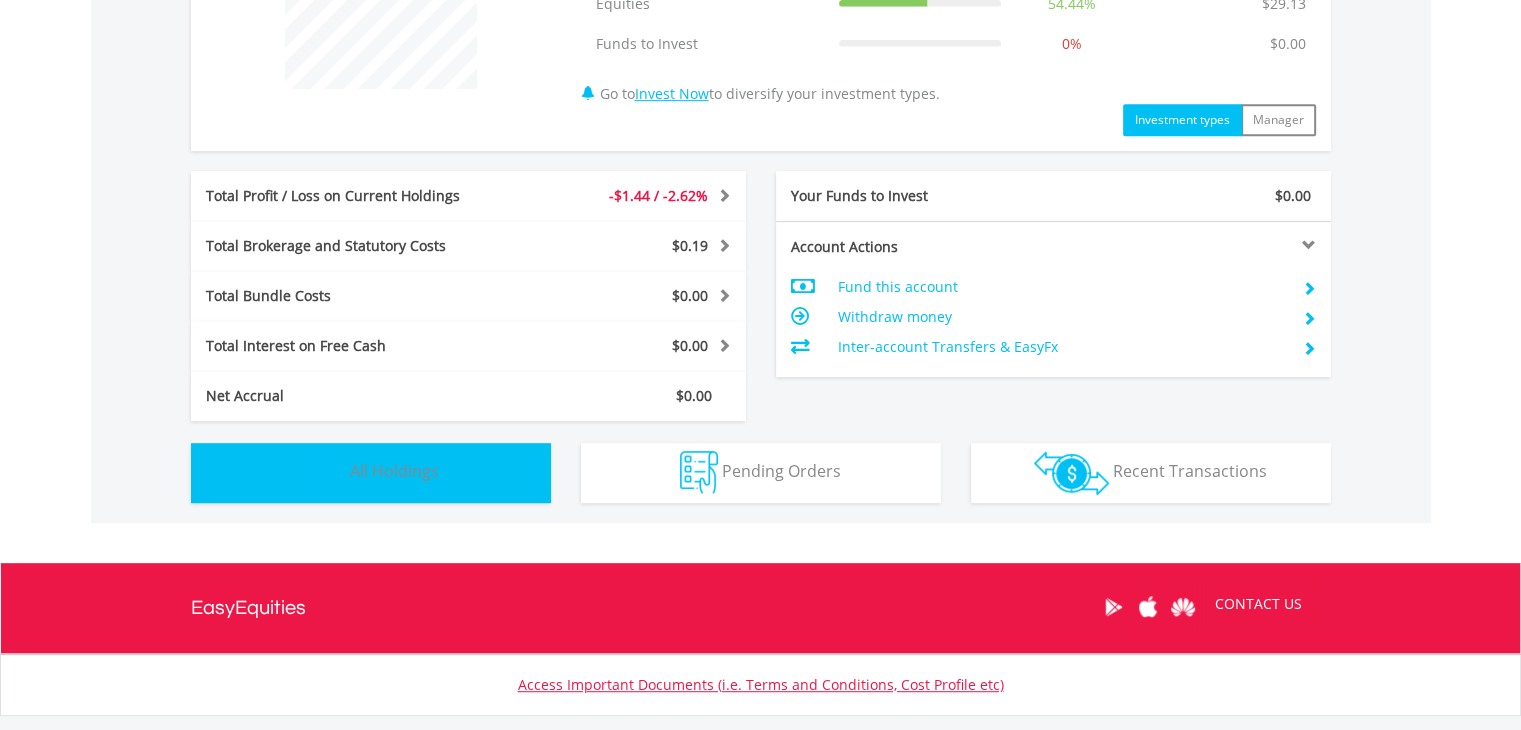 click on "Holdings
All Holdings" at bounding box center [371, 473] 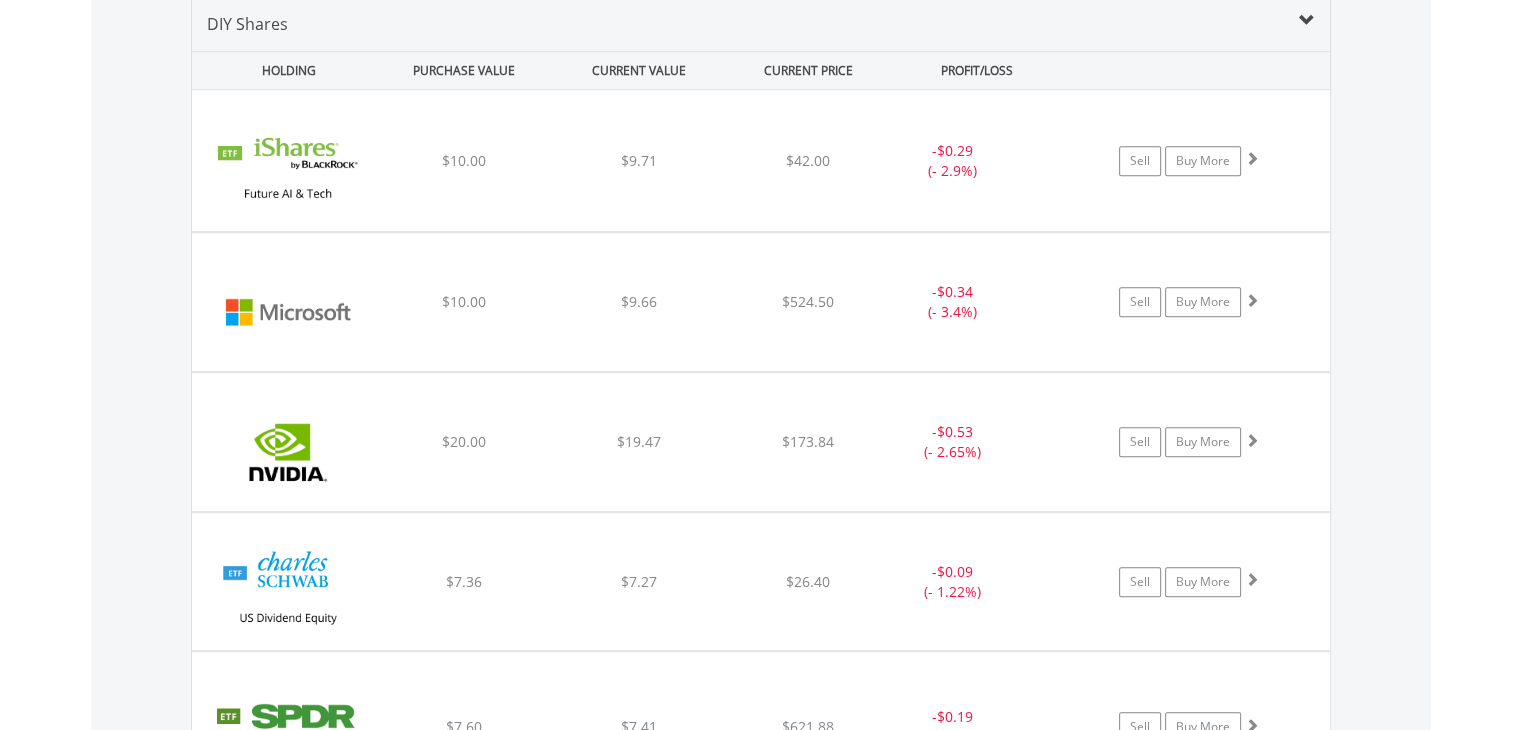 scroll, scrollTop: 1455, scrollLeft: 0, axis: vertical 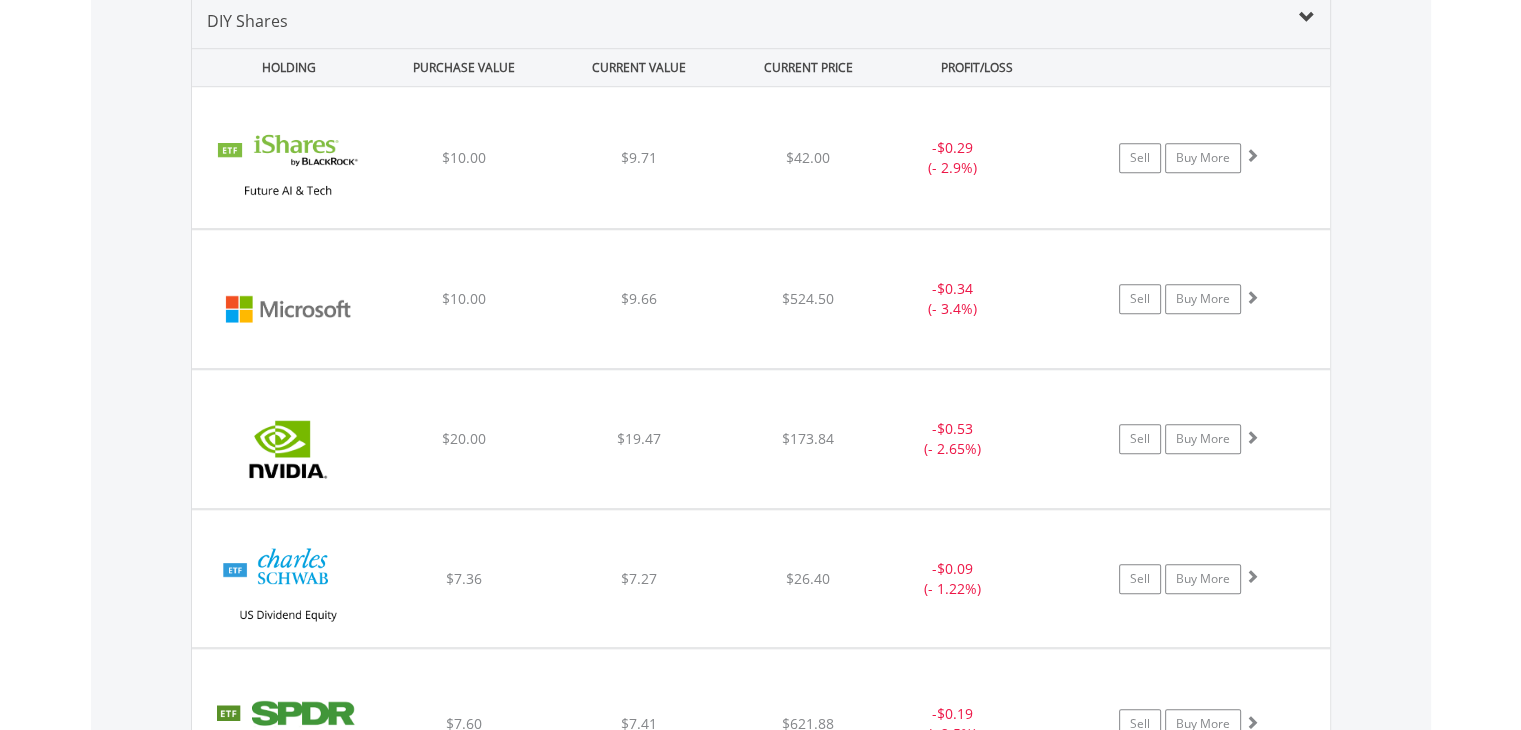 click on "﻿
Nvidia Corp
$20.00
$19.47
$173.84
-  $0.53 (- 2.65%)
Sell
Buy More" at bounding box center [761, 157] 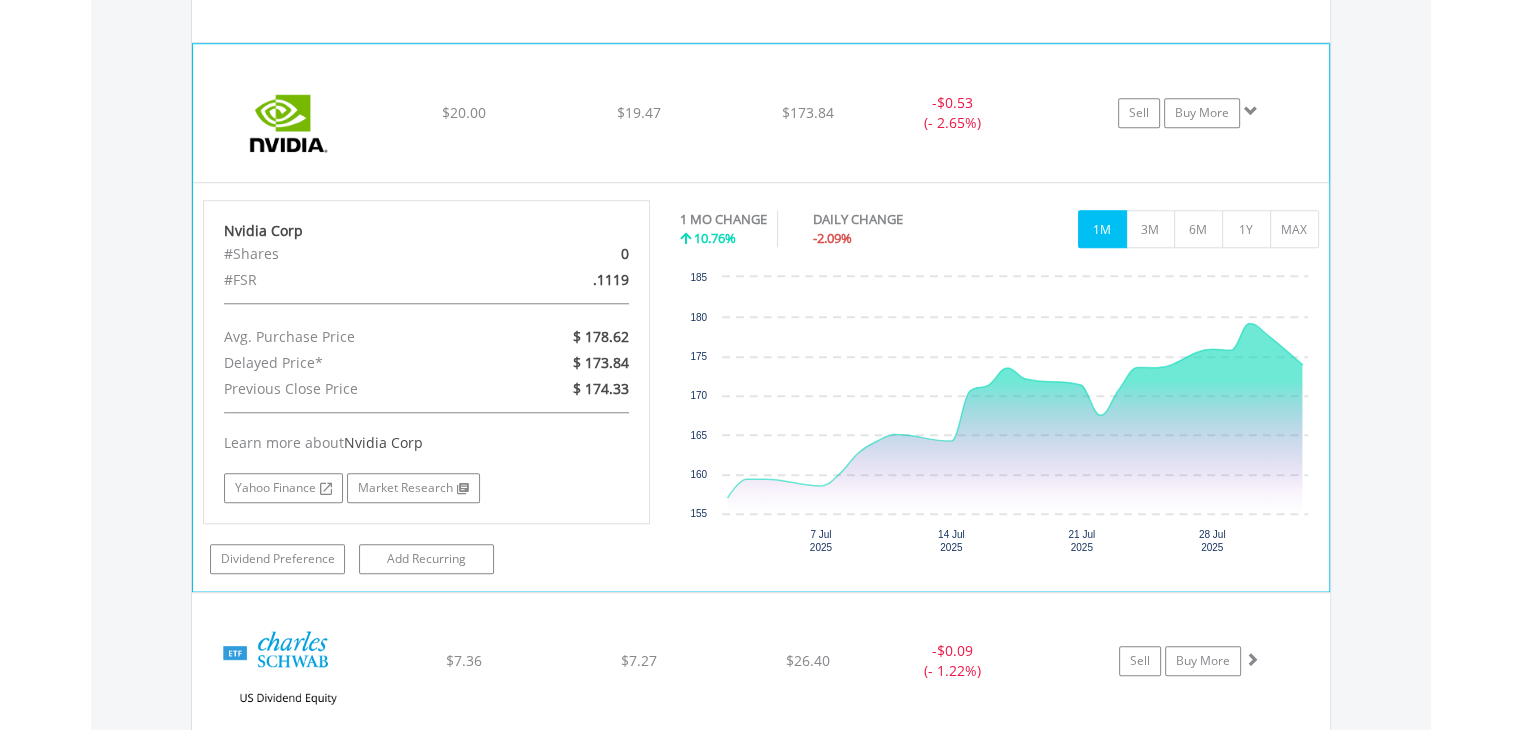 scroll, scrollTop: 1783, scrollLeft: 0, axis: vertical 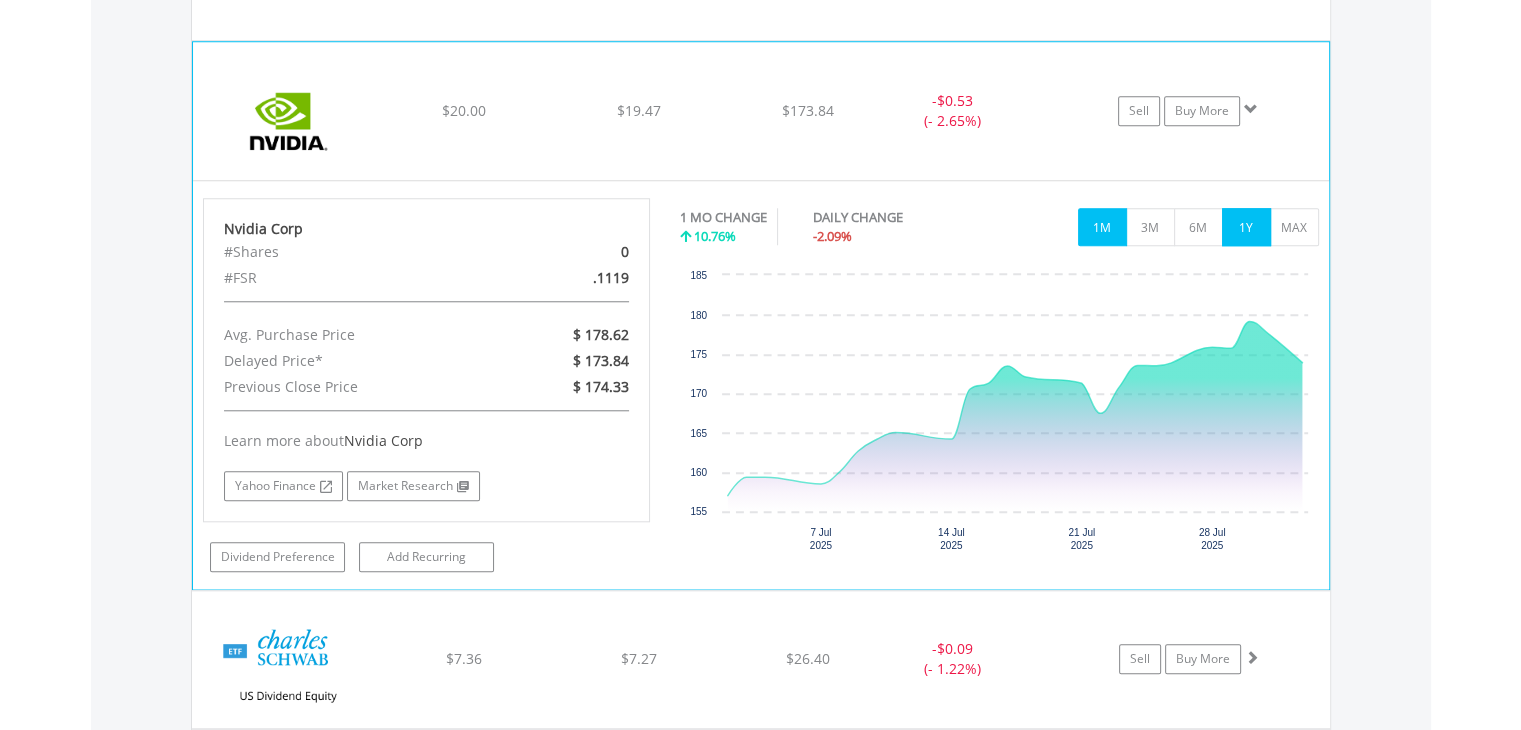 click on "1Y" at bounding box center (1246, 227) 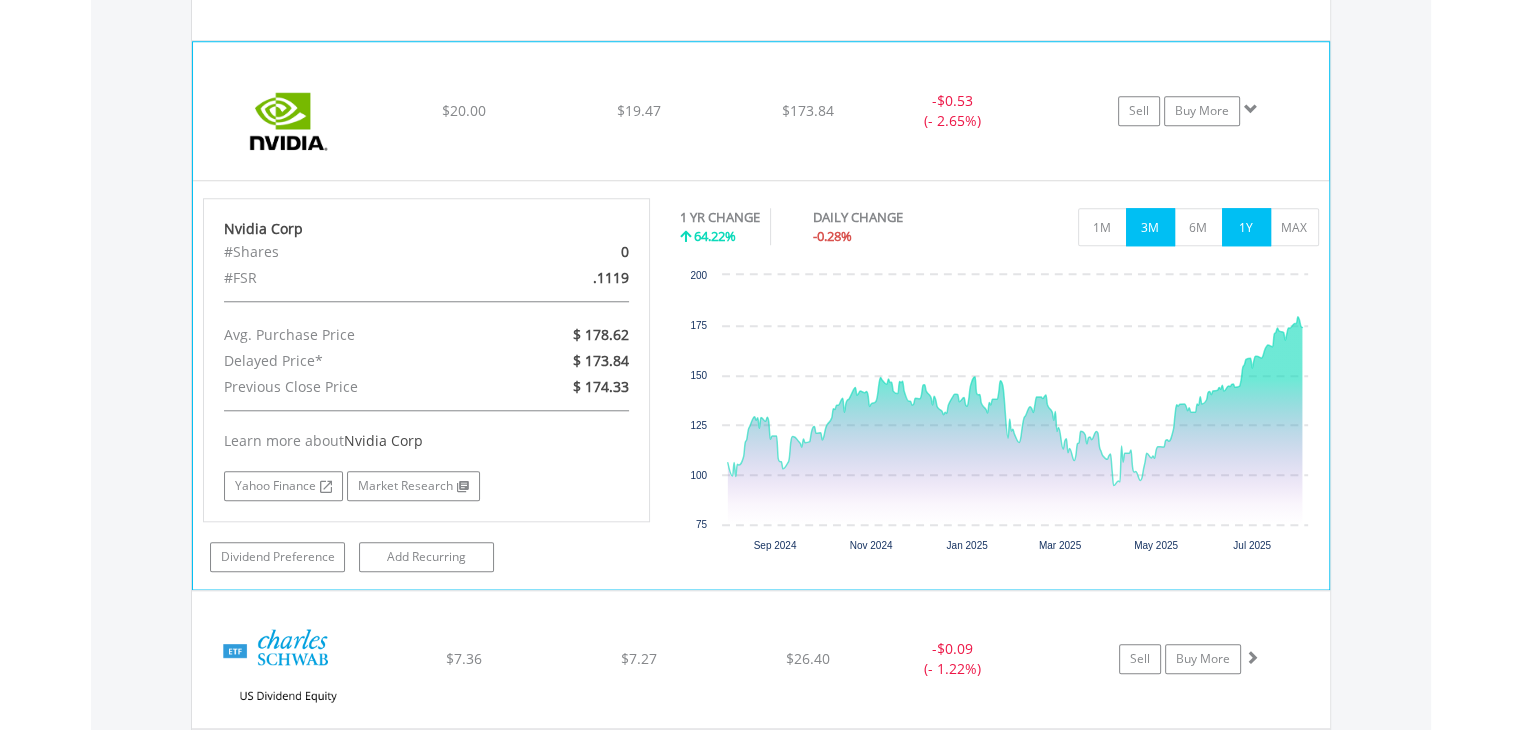 click on "3M" at bounding box center (1150, 227) 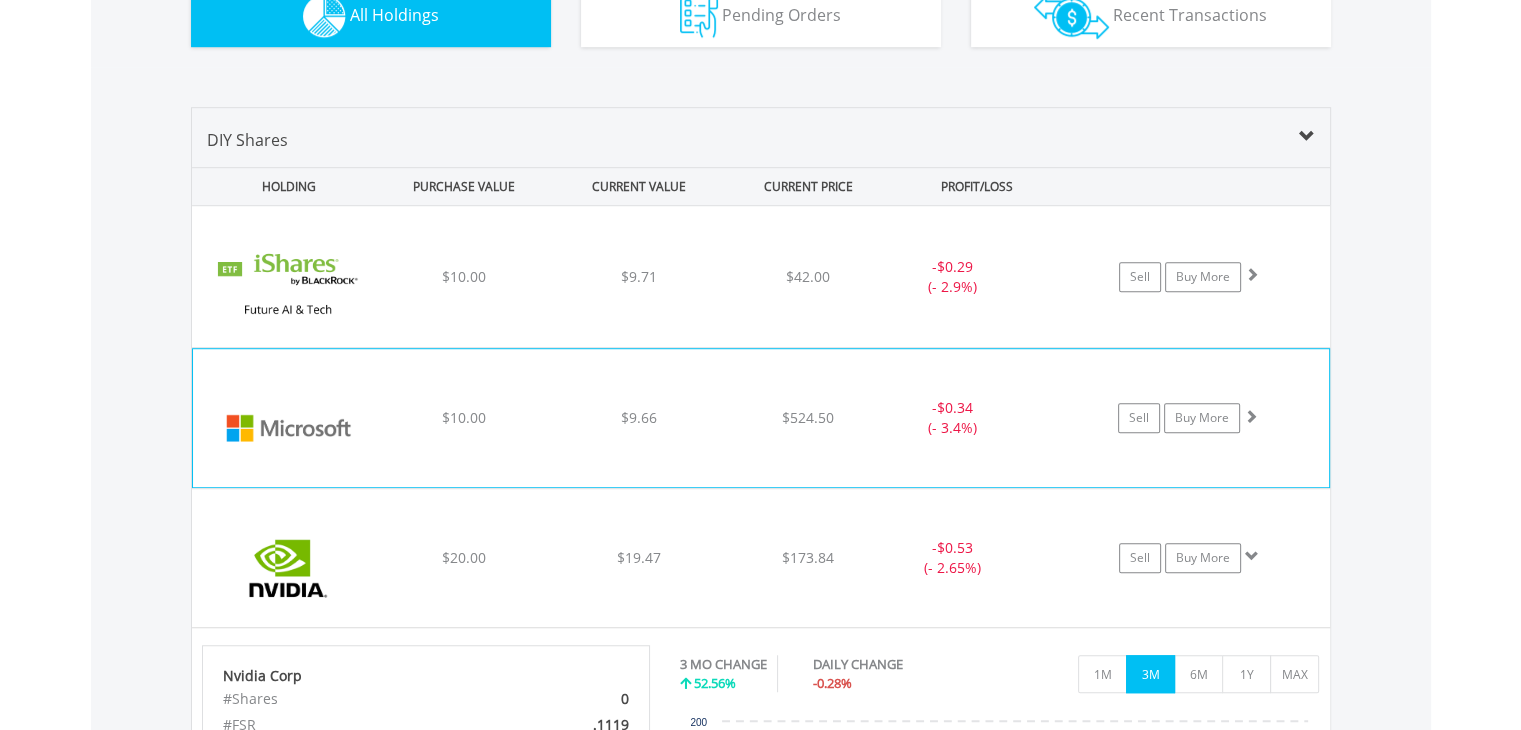 scroll, scrollTop: 1335, scrollLeft: 0, axis: vertical 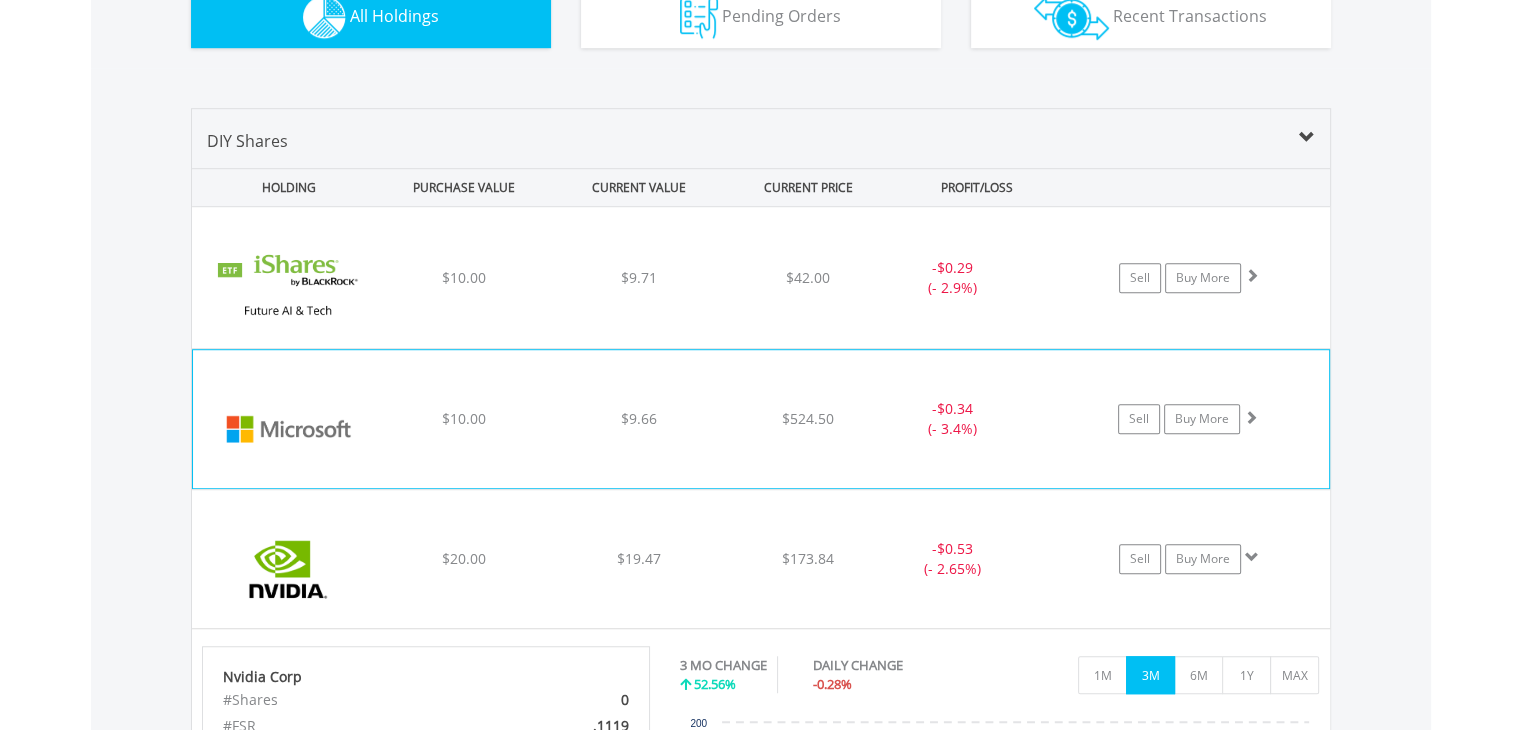click on "﻿
Microsoft Corp
$10.00
$9.66
$524.50
-  $0.34 (- 3.4%)
Sell
Buy More" at bounding box center (761, 277) 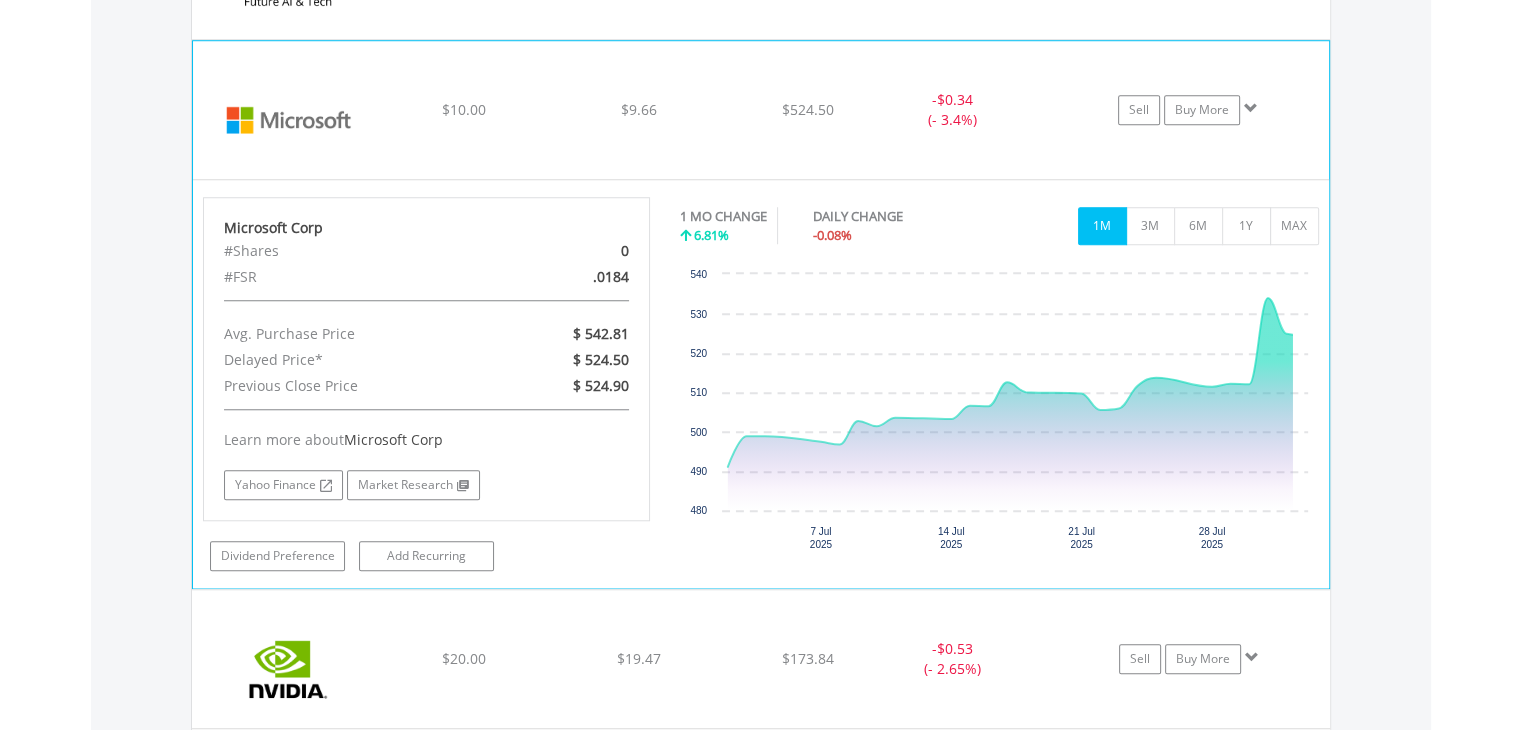 scroll, scrollTop: 1671, scrollLeft: 0, axis: vertical 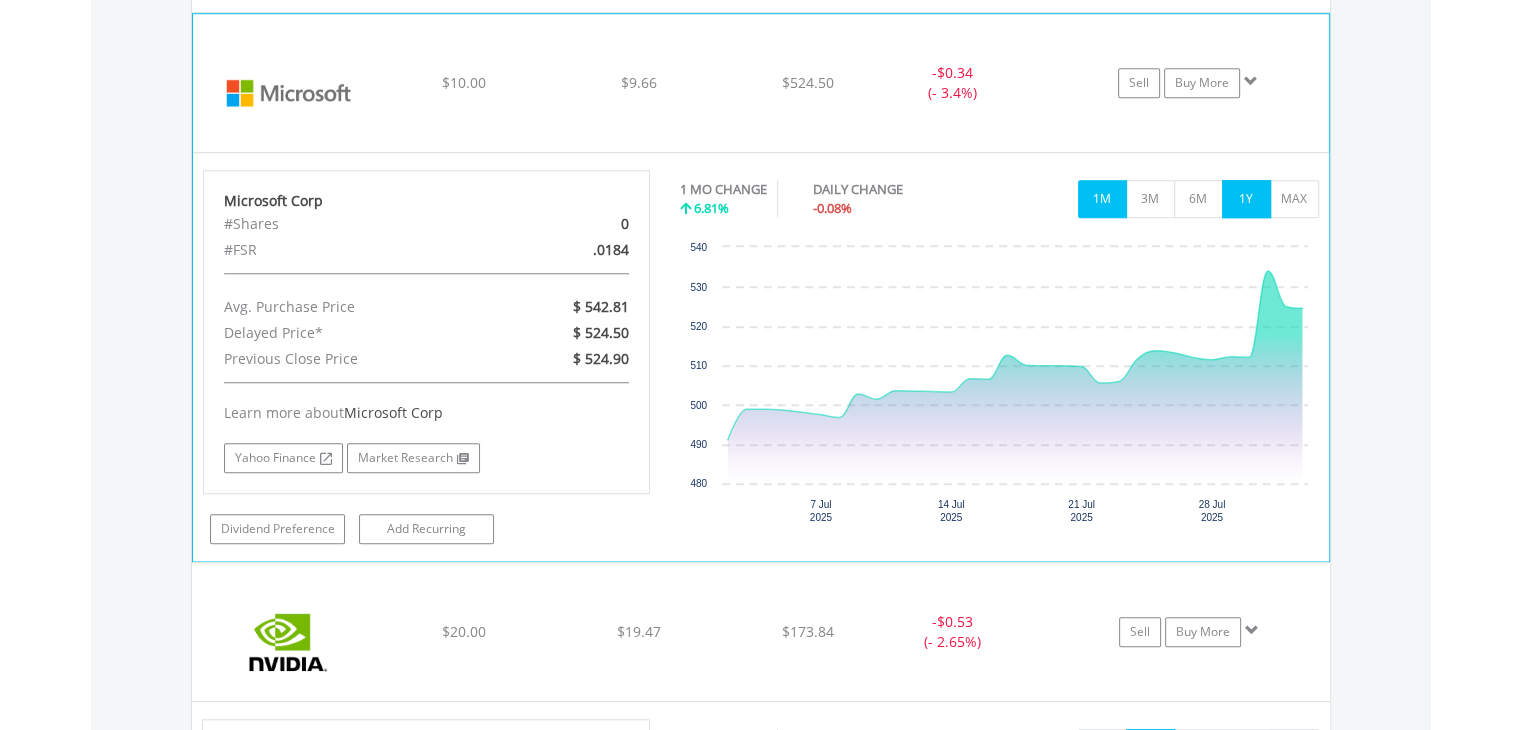 click on "1Y" at bounding box center [1246, 199] 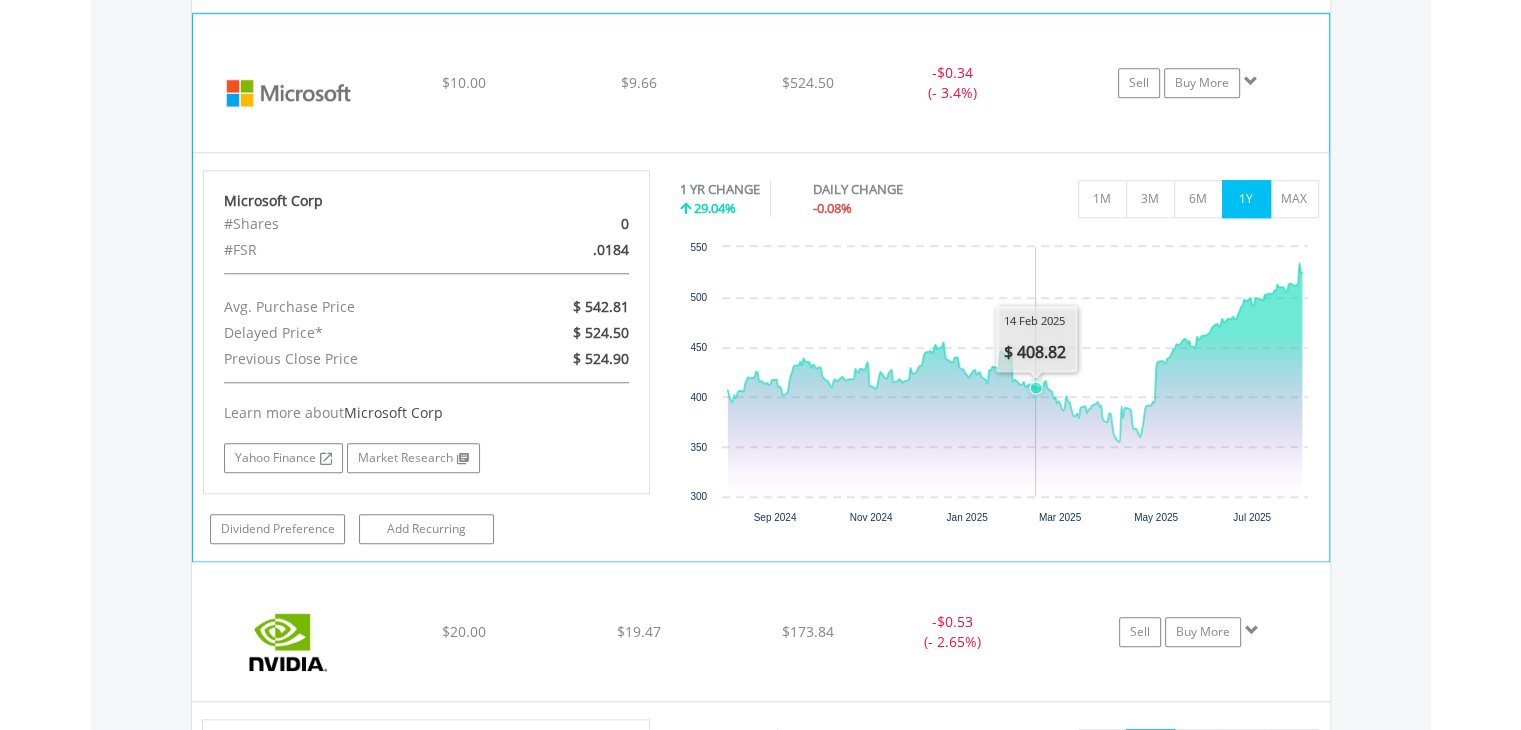 scroll, scrollTop: 1337, scrollLeft: 0, axis: vertical 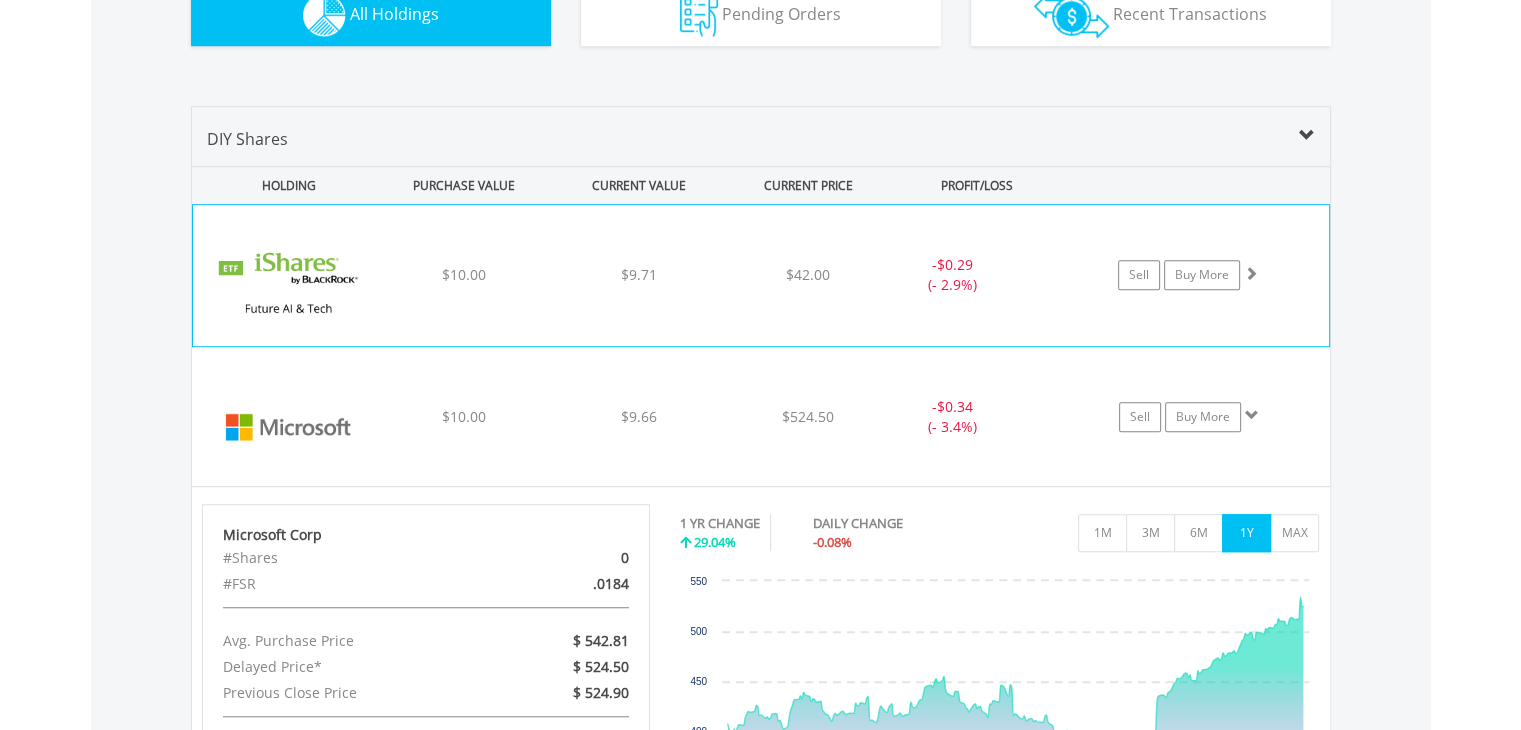 click on "-  $0.29 (- 2.9%)" at bounding box center [977, 275] 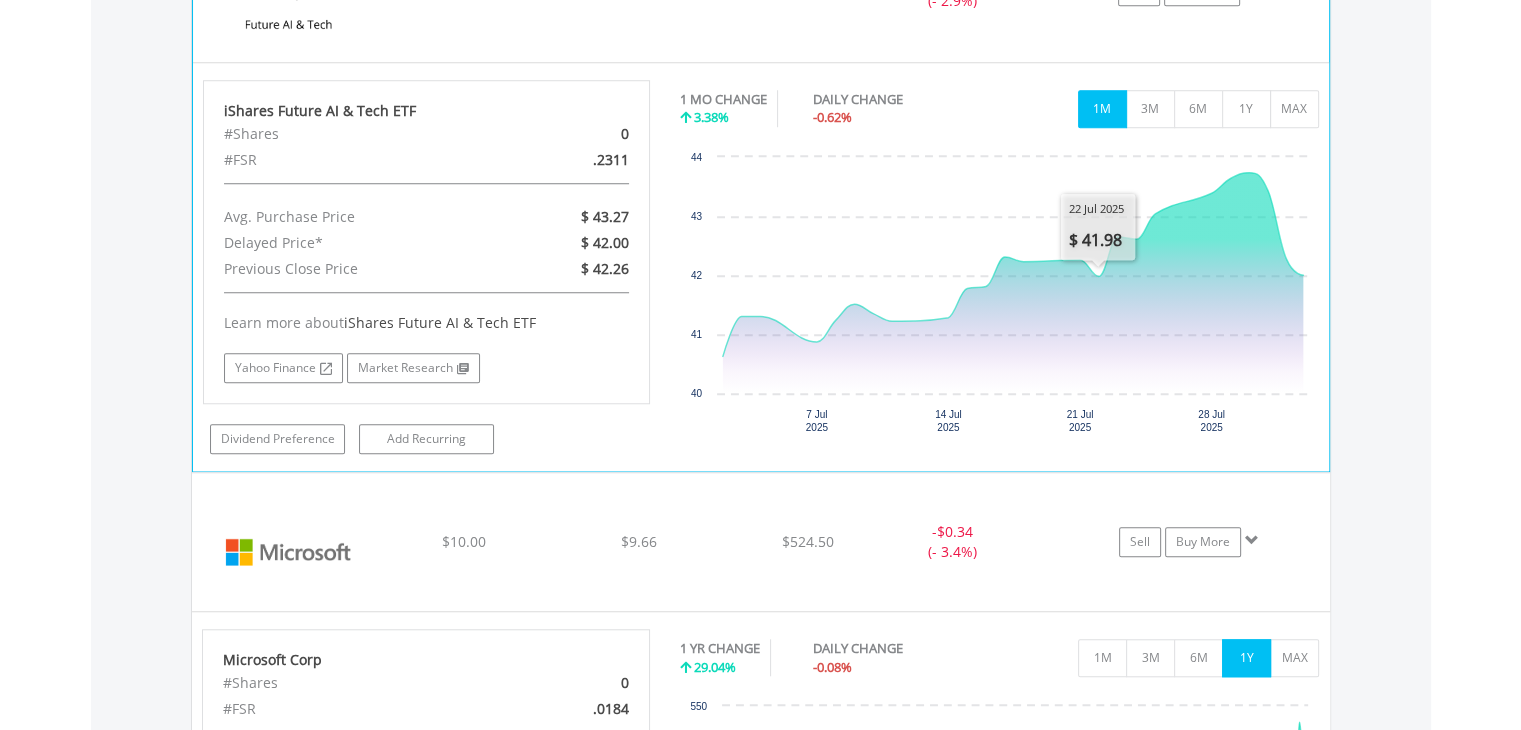 scroll, scrollTop: 1623, scrollLeft: 0, axis: vertical 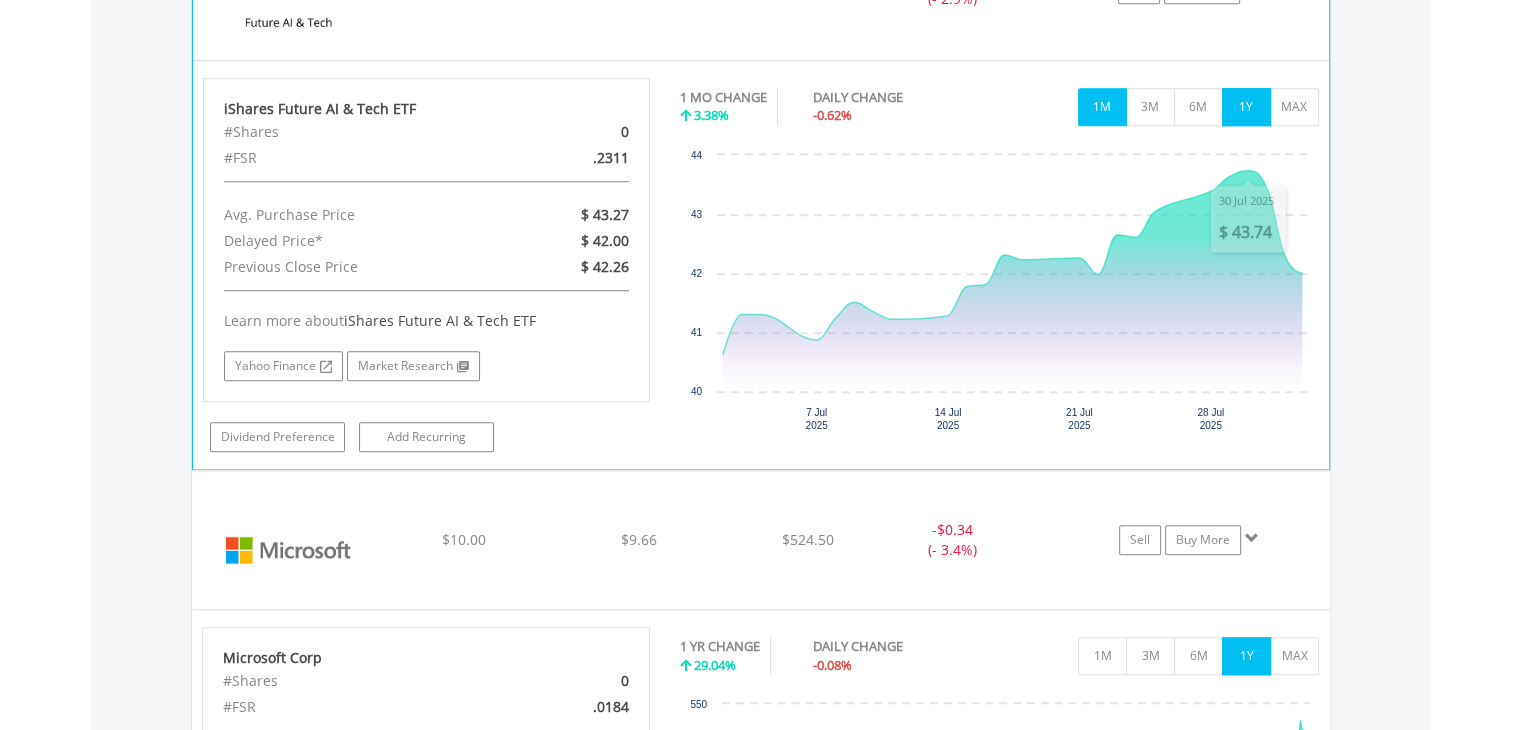 click on "1Y" at bounding box center [1246, 107] 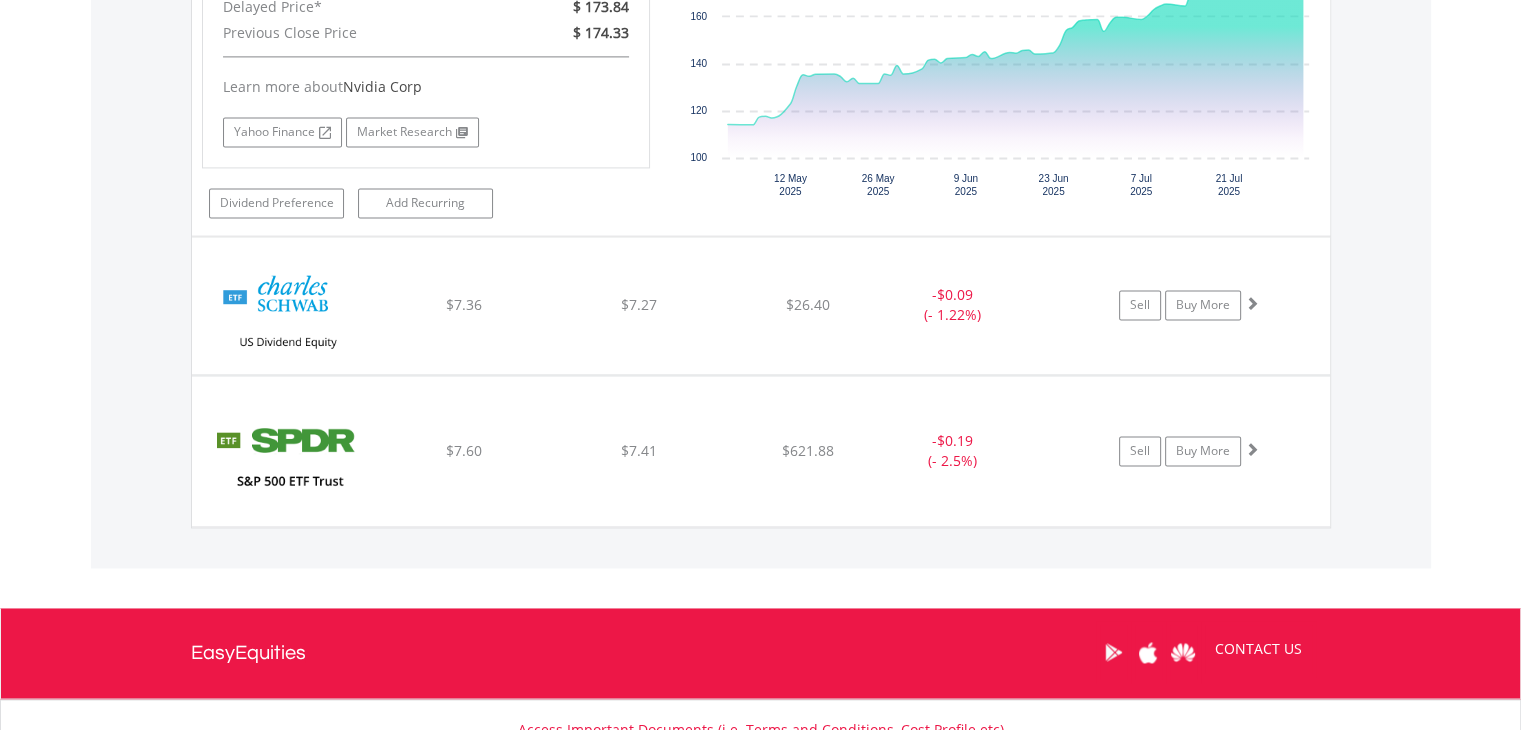 scroll, scrollTop: 2959, scrollLeft: 0, axis: vertical 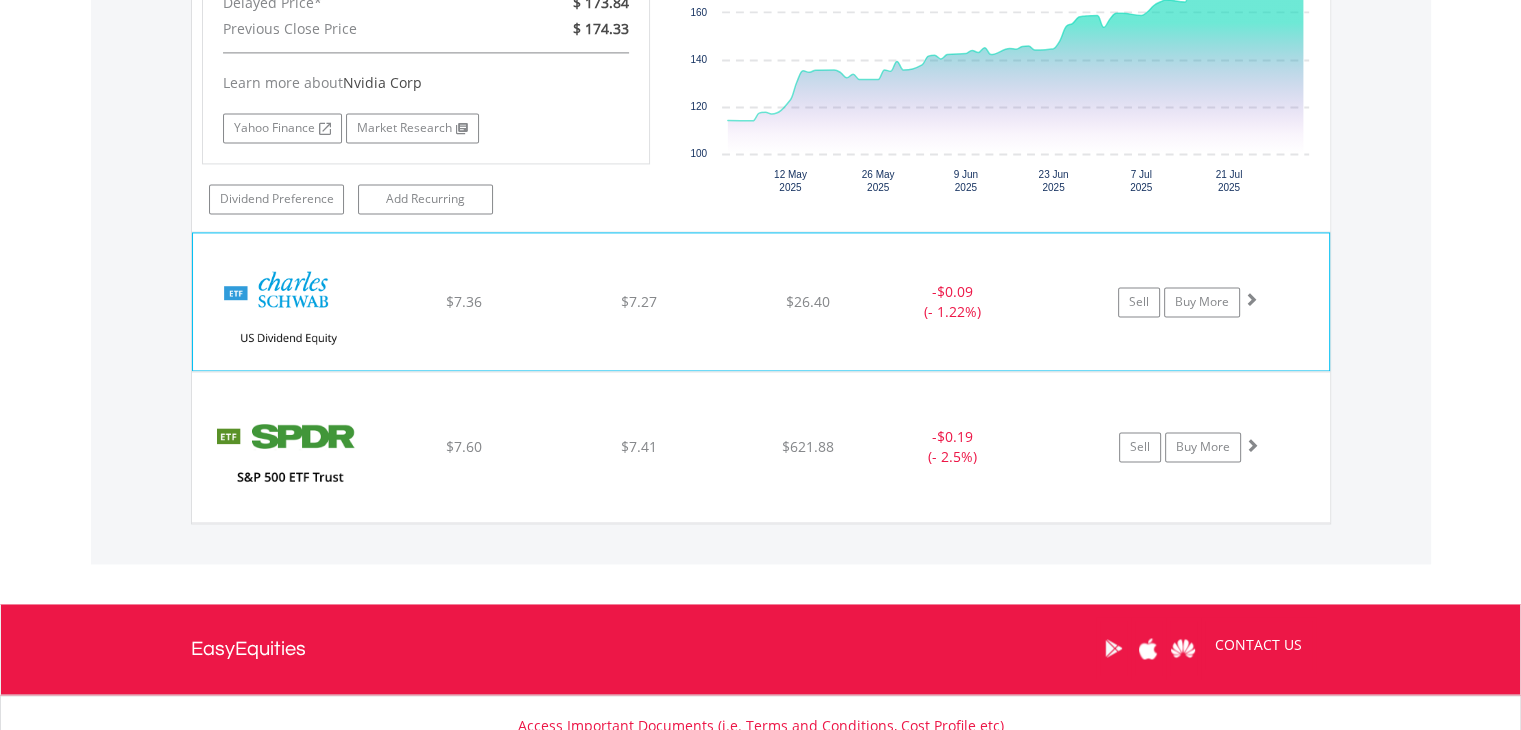 click on "Sell
Buy More" at bounding box center (1199, -1346) 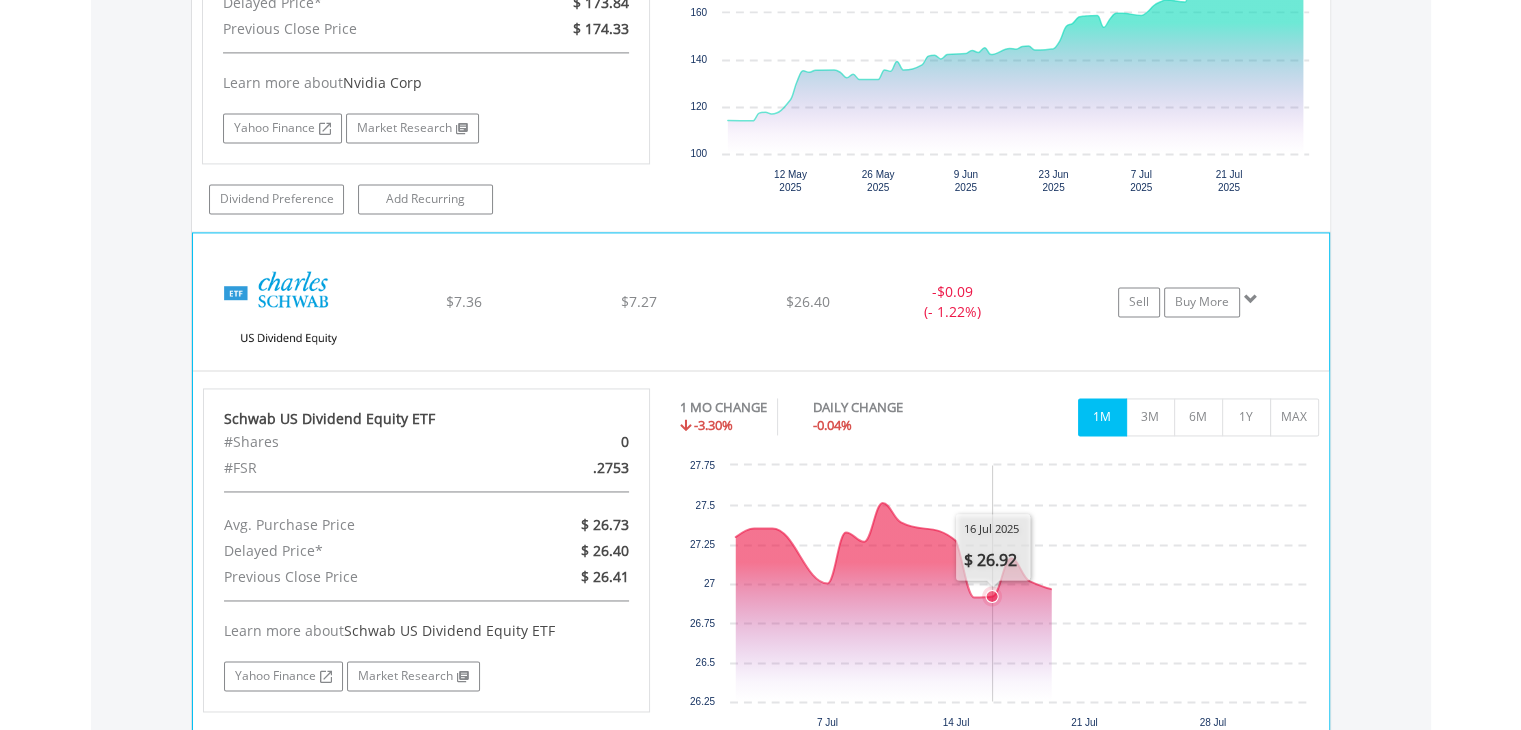 scroll, scrollTop: 3179, scrollLeft: 0, axis: vertical 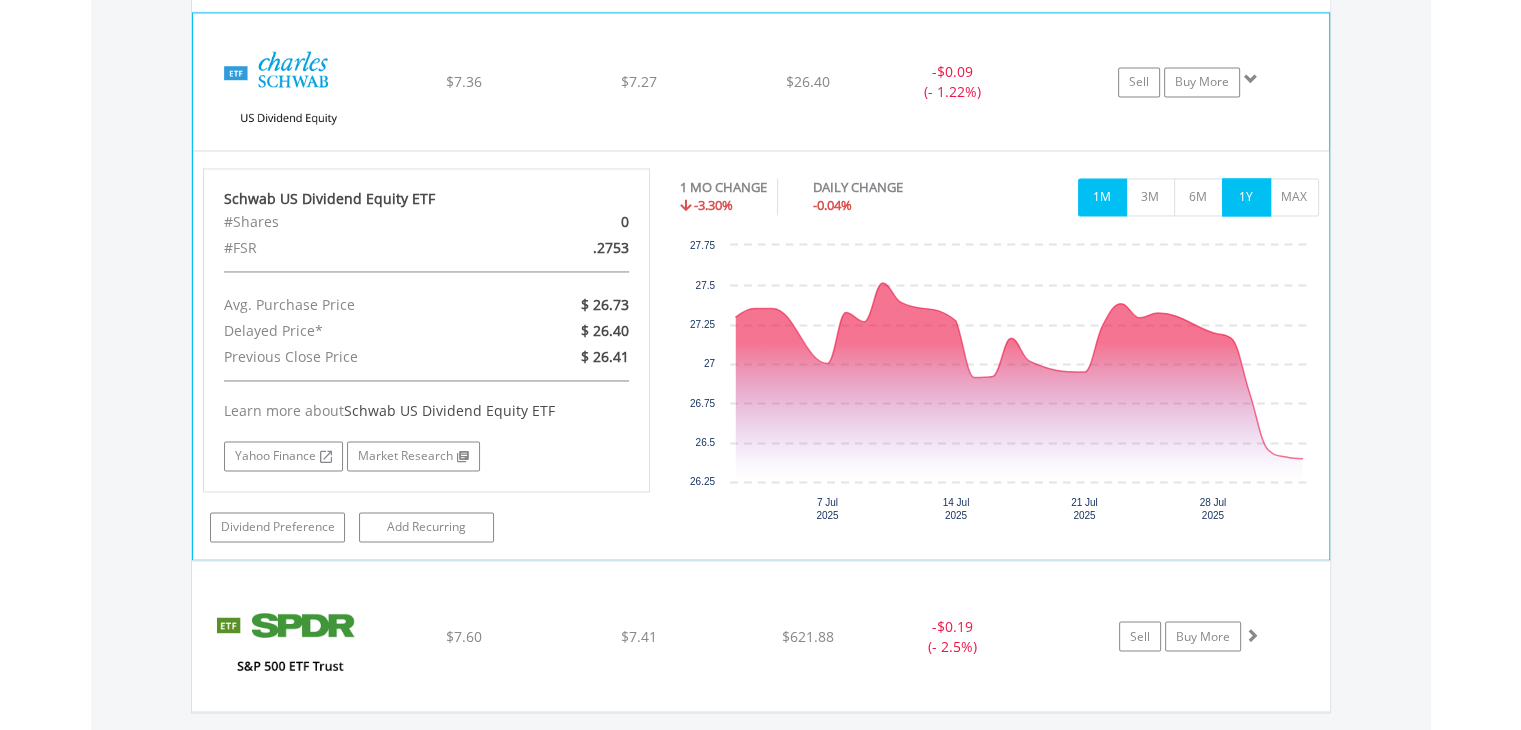 click on "1Y" at bounding box center [1246, 197] 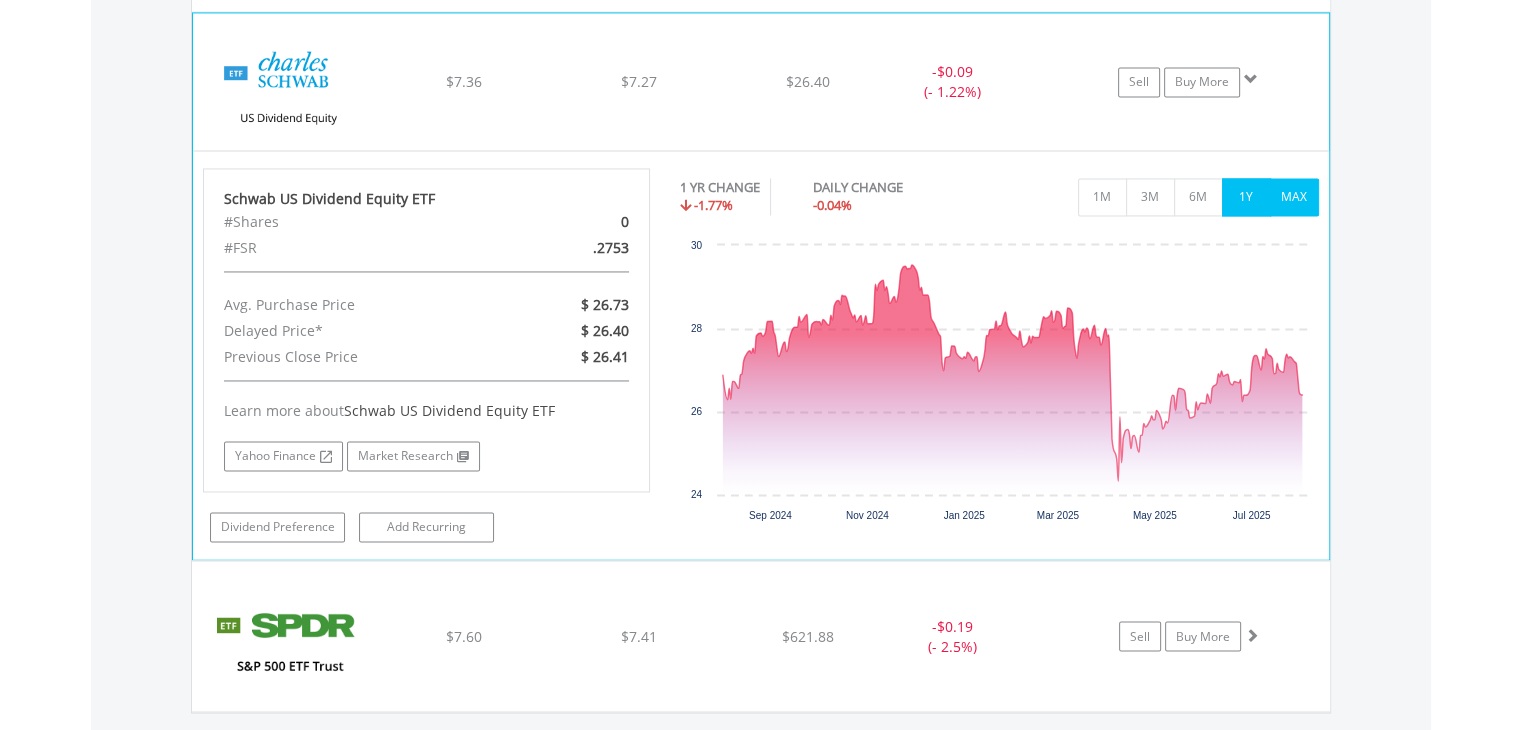 click on "MAX" at bounding box center [1294, 197] 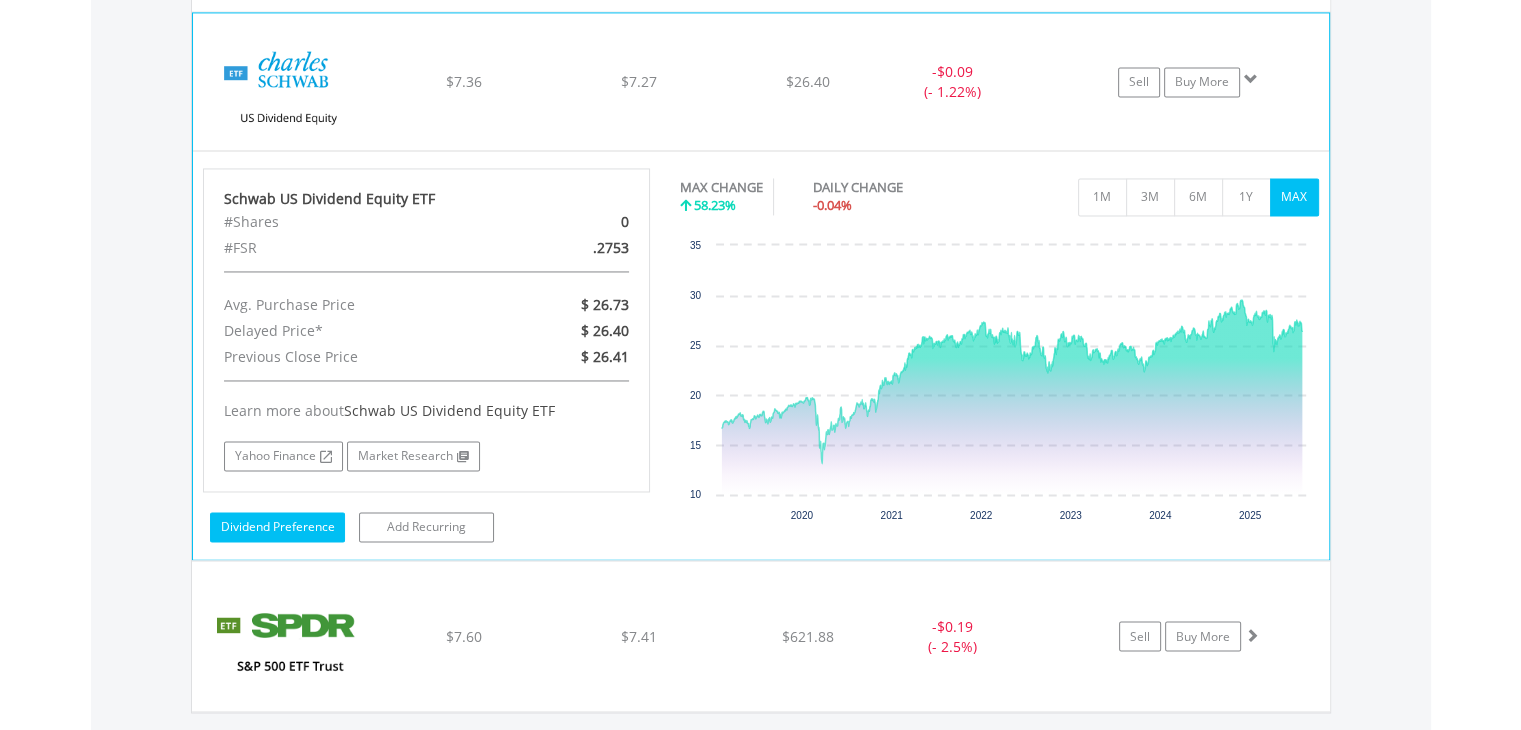 click on "Dividend Preference" at bounding box center (277, 527) 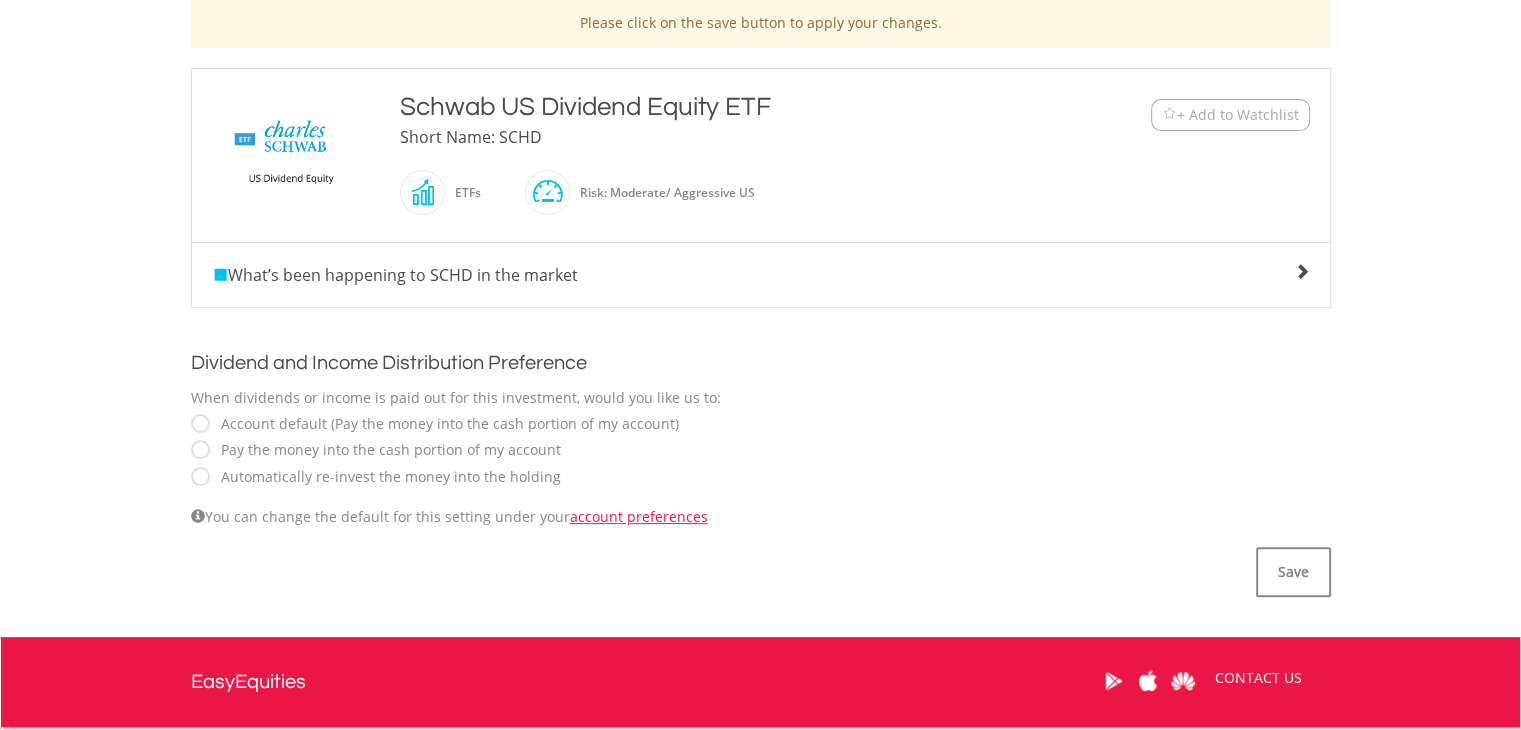 scroll, scrollTop: 440, scrollLeft: 0, axis: vertical 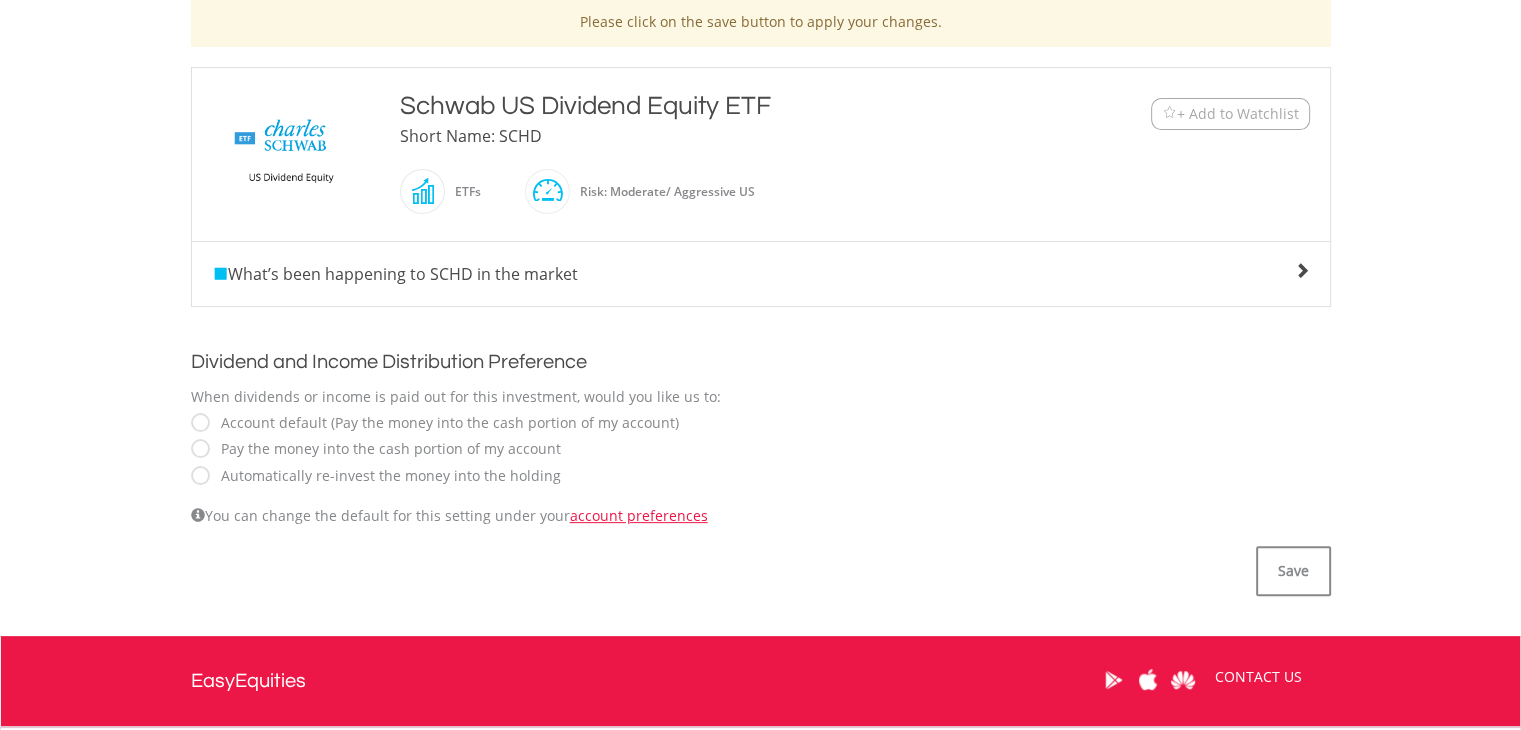click on "Automatically re-invest the money into the holding" at bounding box center [386, 476] 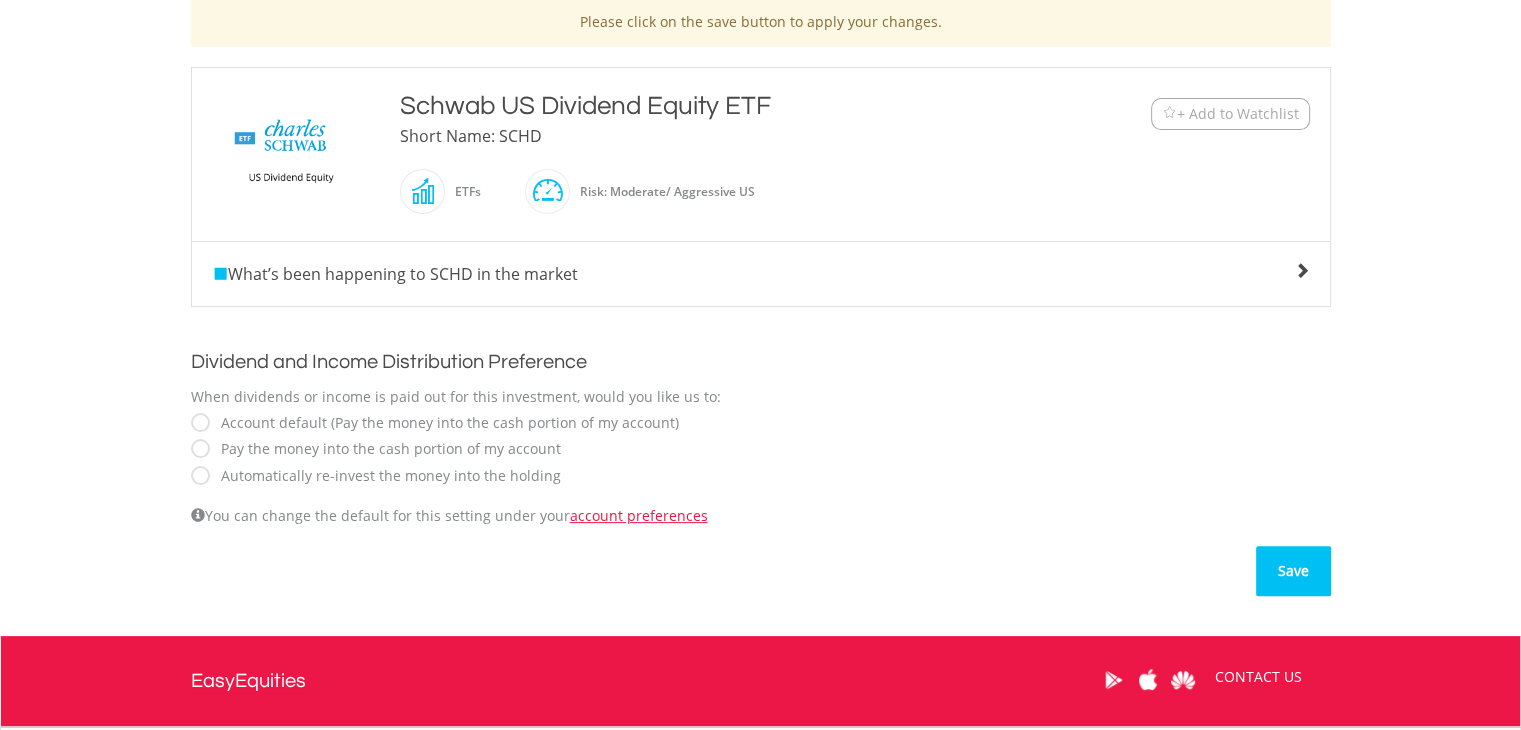 click on "Save" at bounding box center [1293, 571] 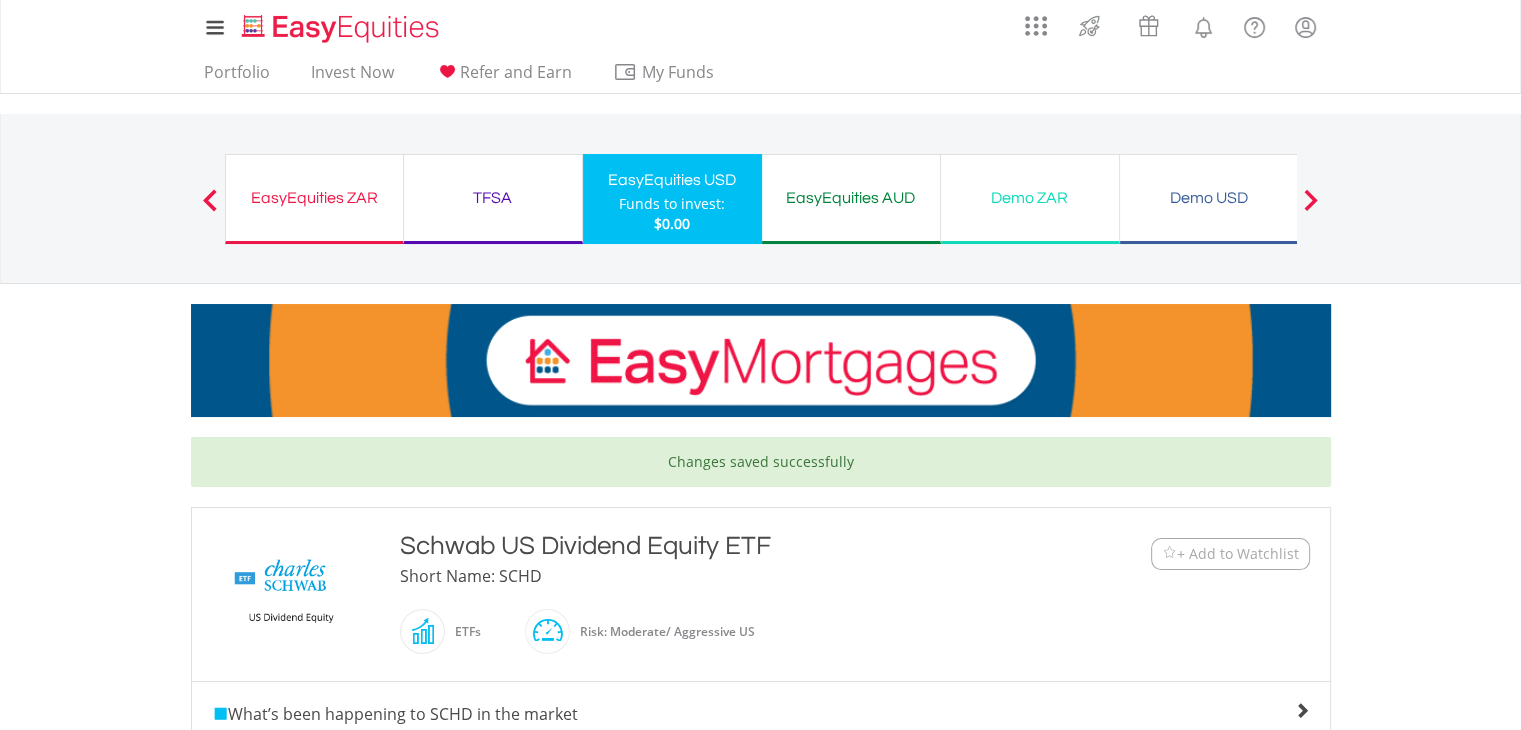 scroll, scrollTop: 0, scrollLeft: 0, axis: both 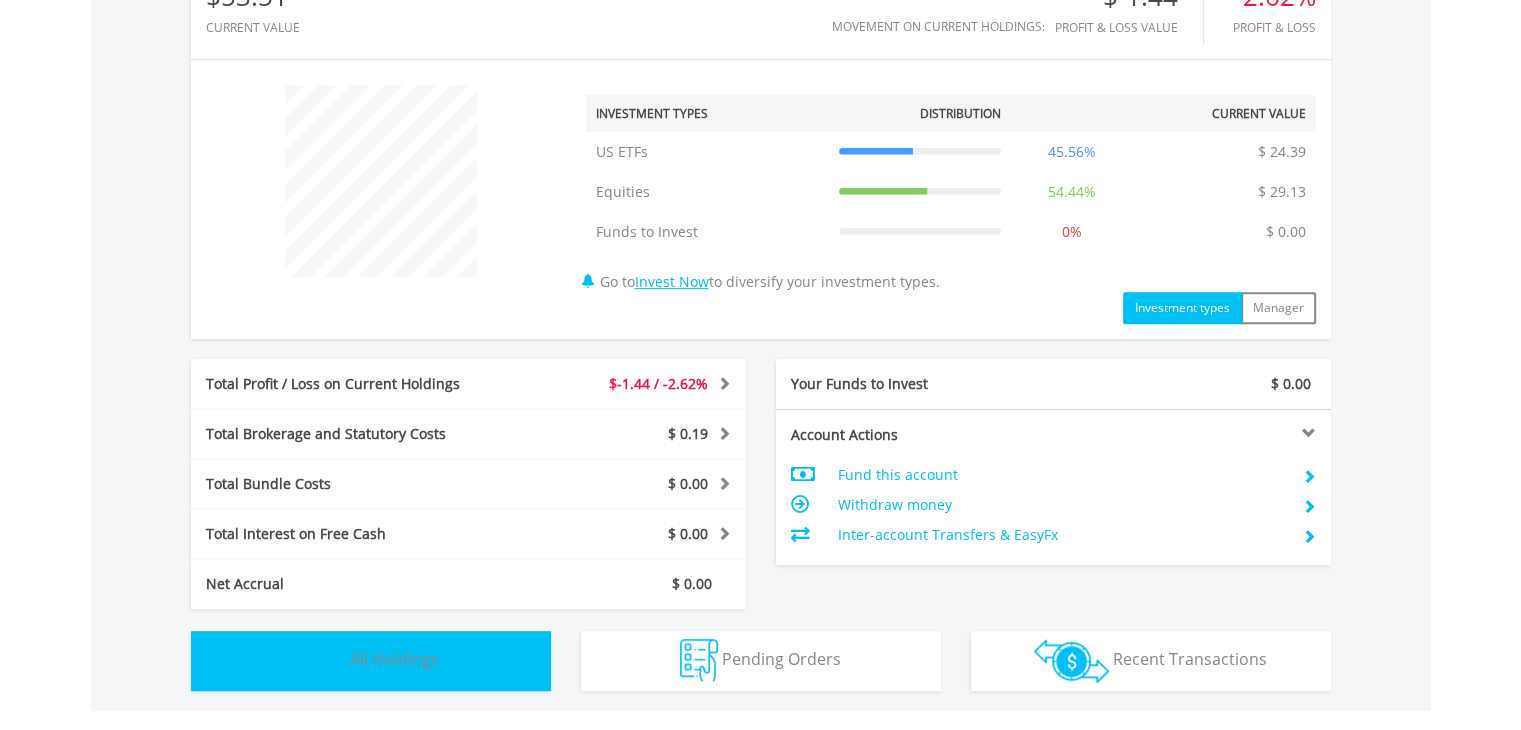 click at bounding box center (324, 660) 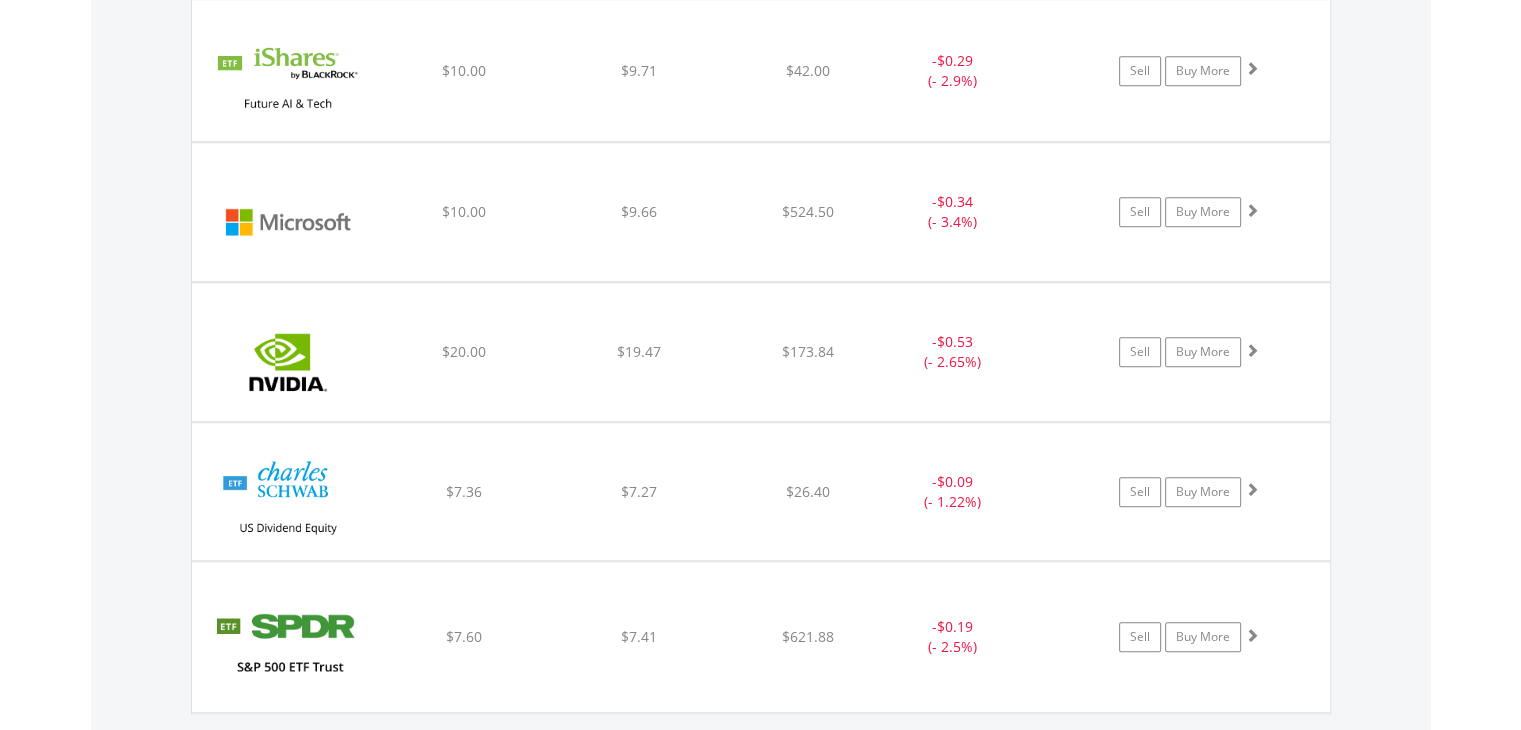 scroll, scrollTop: 1541, scrollLeft: 0, axis: vertical 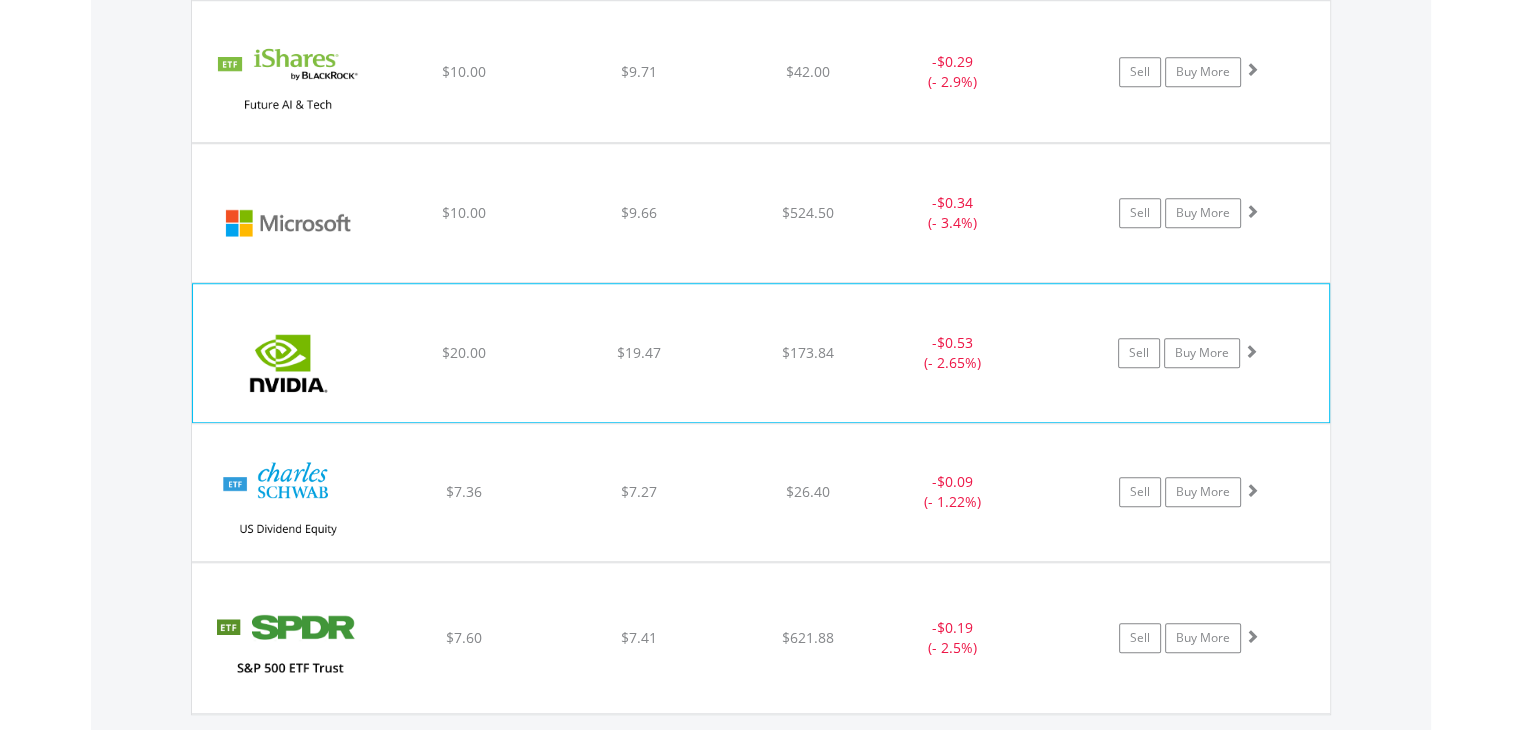 click at bounding box center [289, 363] 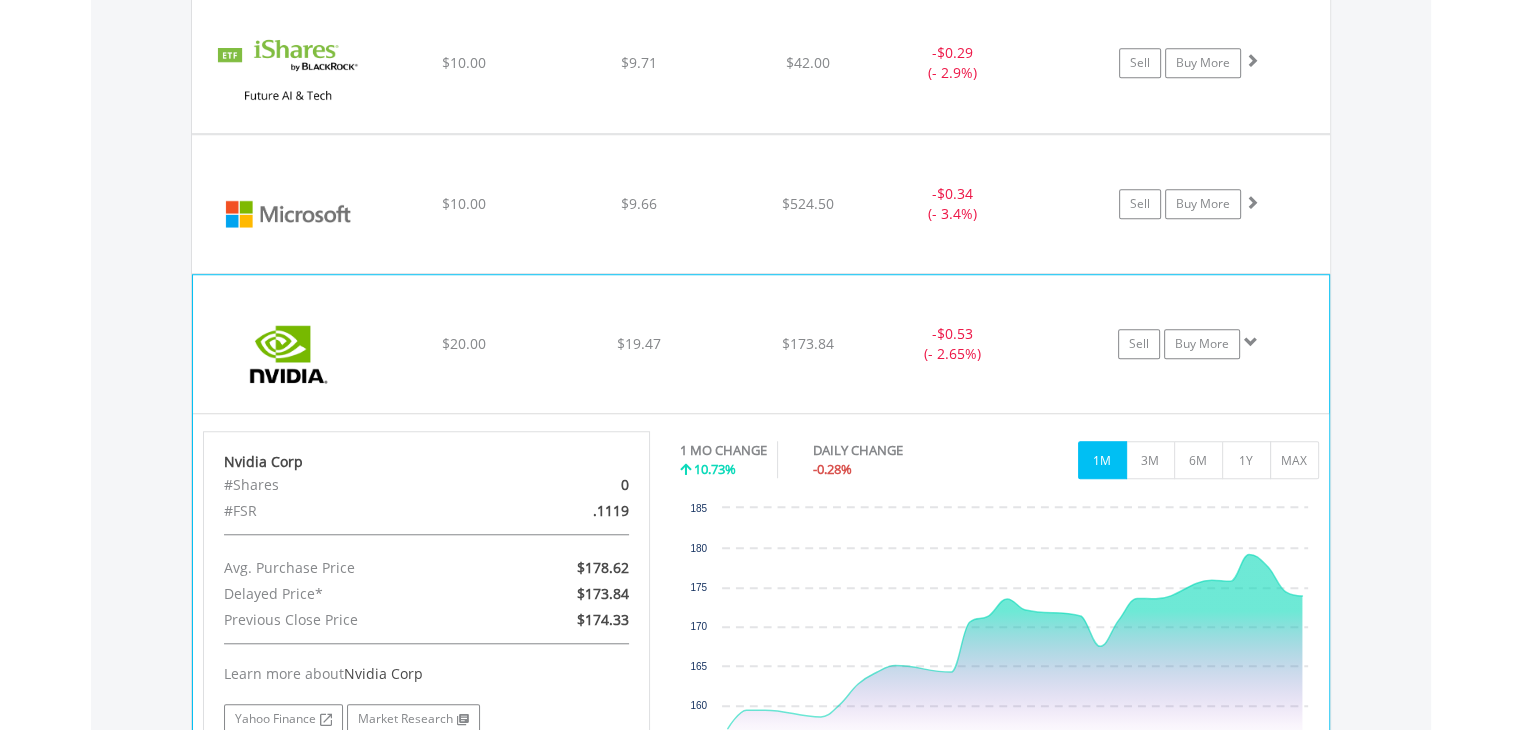 scroll, scrollTop: 1548, scrollLeft: 0, axis: vertical 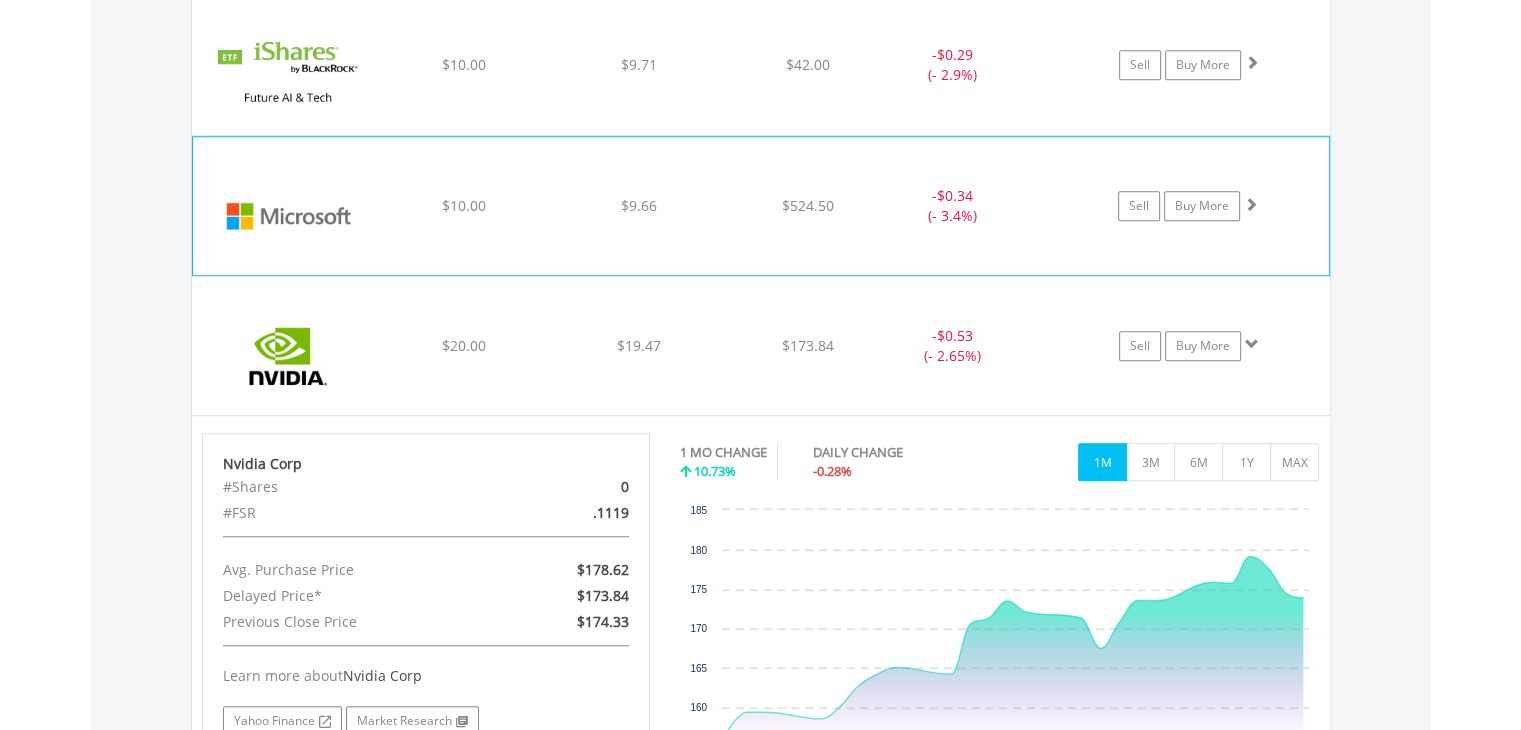 click at bounding box center [289, 216] 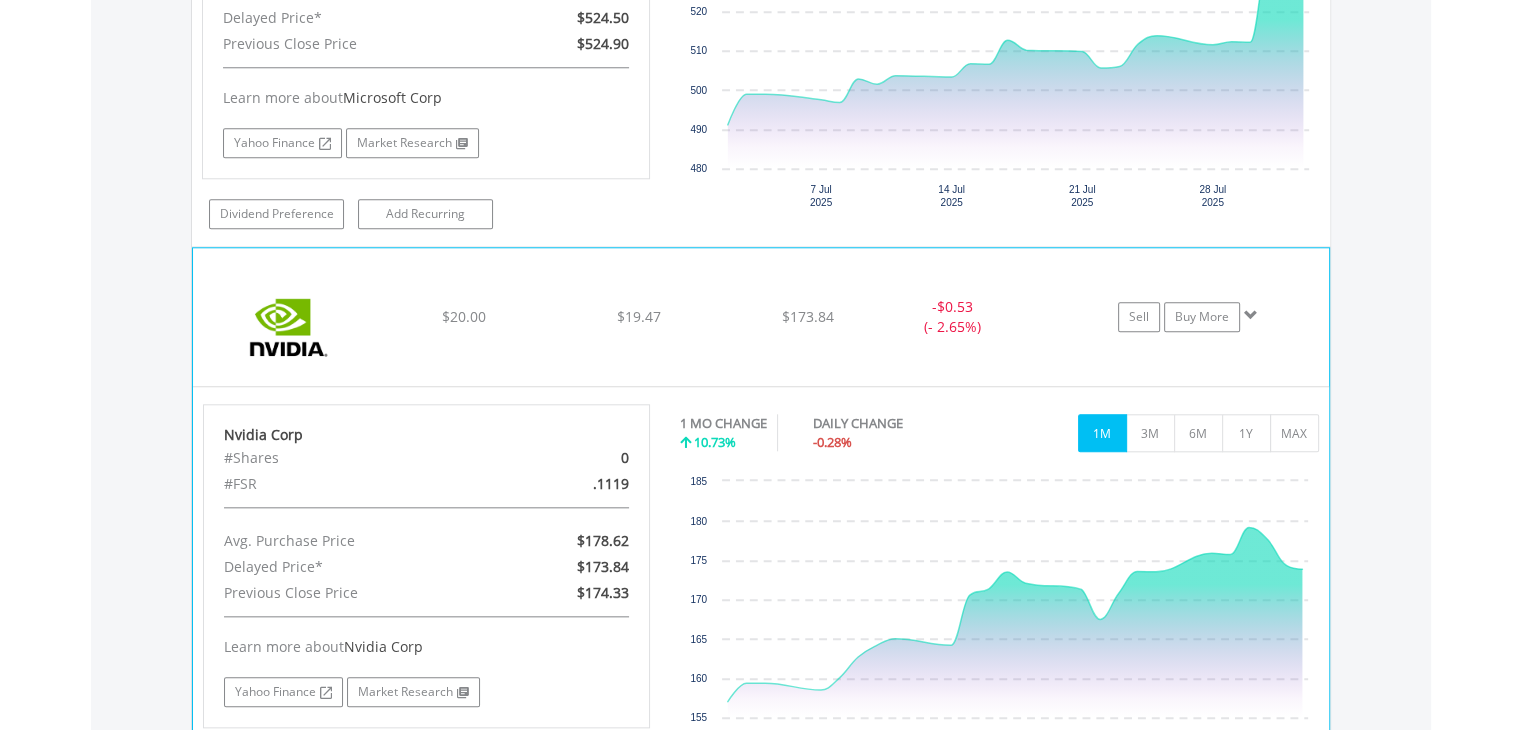 scroll, scrollTop: 2276, scrollLeft: 0, axis: vertical 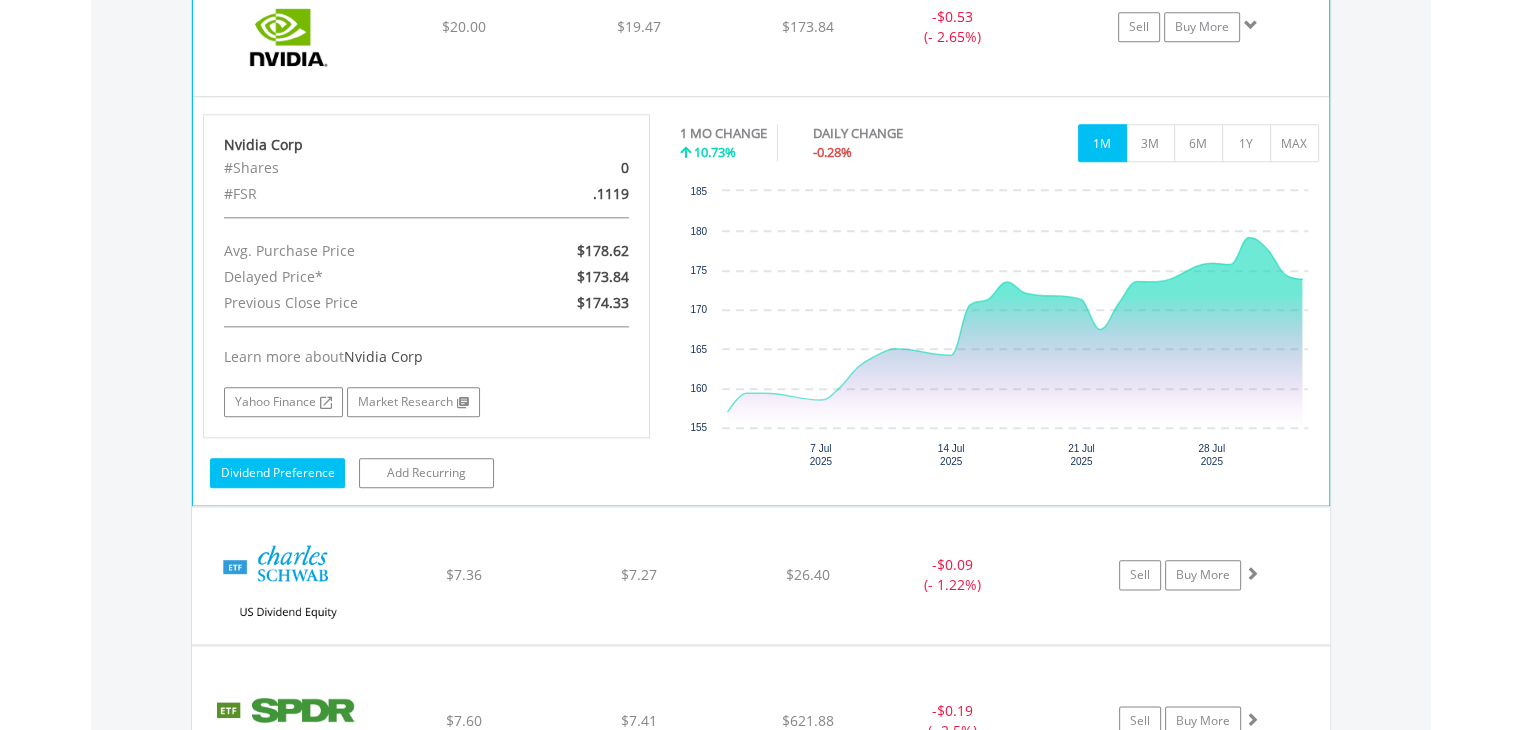 click on "Dividend Preference" at bounding box center (277, 473) 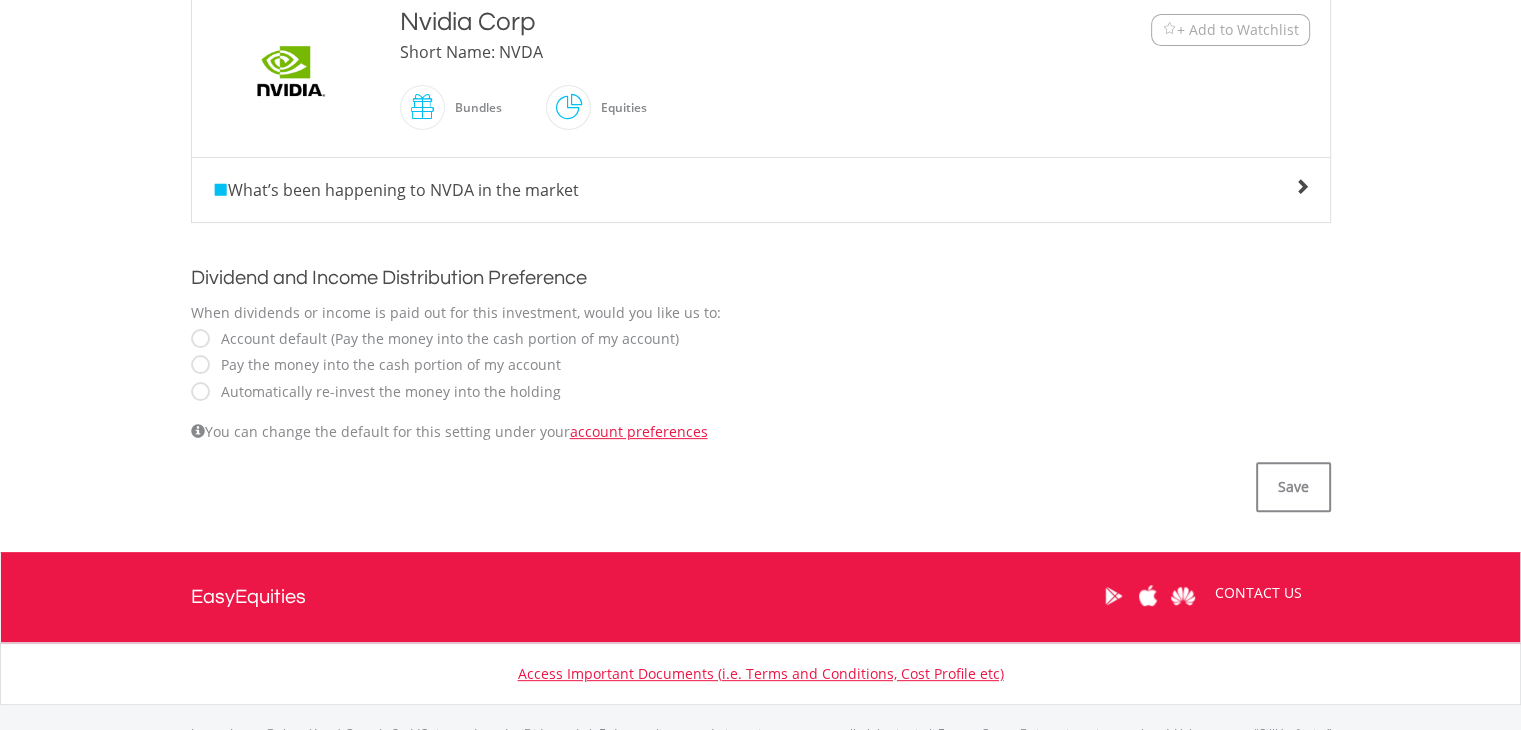 scroll, scrollTop: 524, scrollLeft: 0, axis: vertical 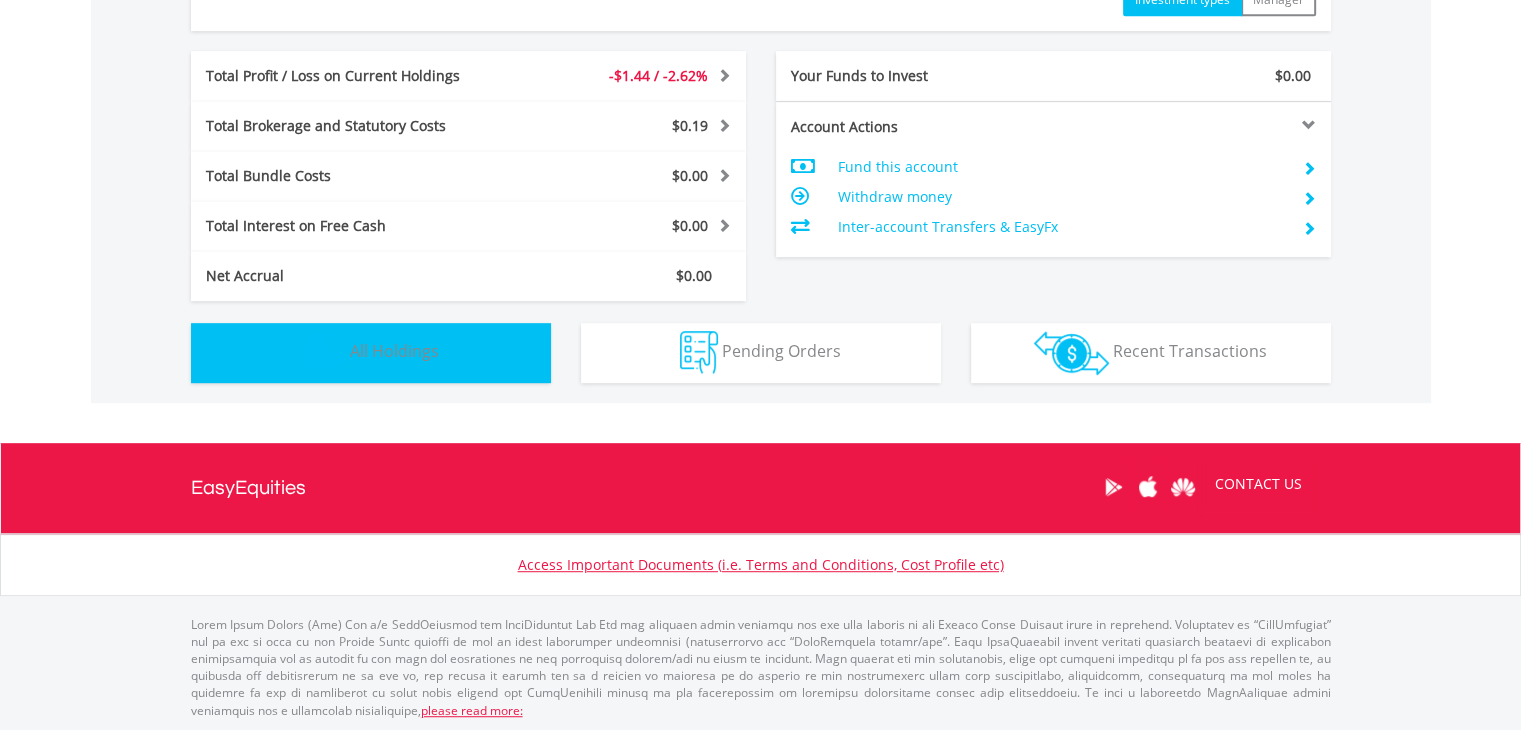 click on "Holdings
All Holdings" at bounding box center [371, 353] 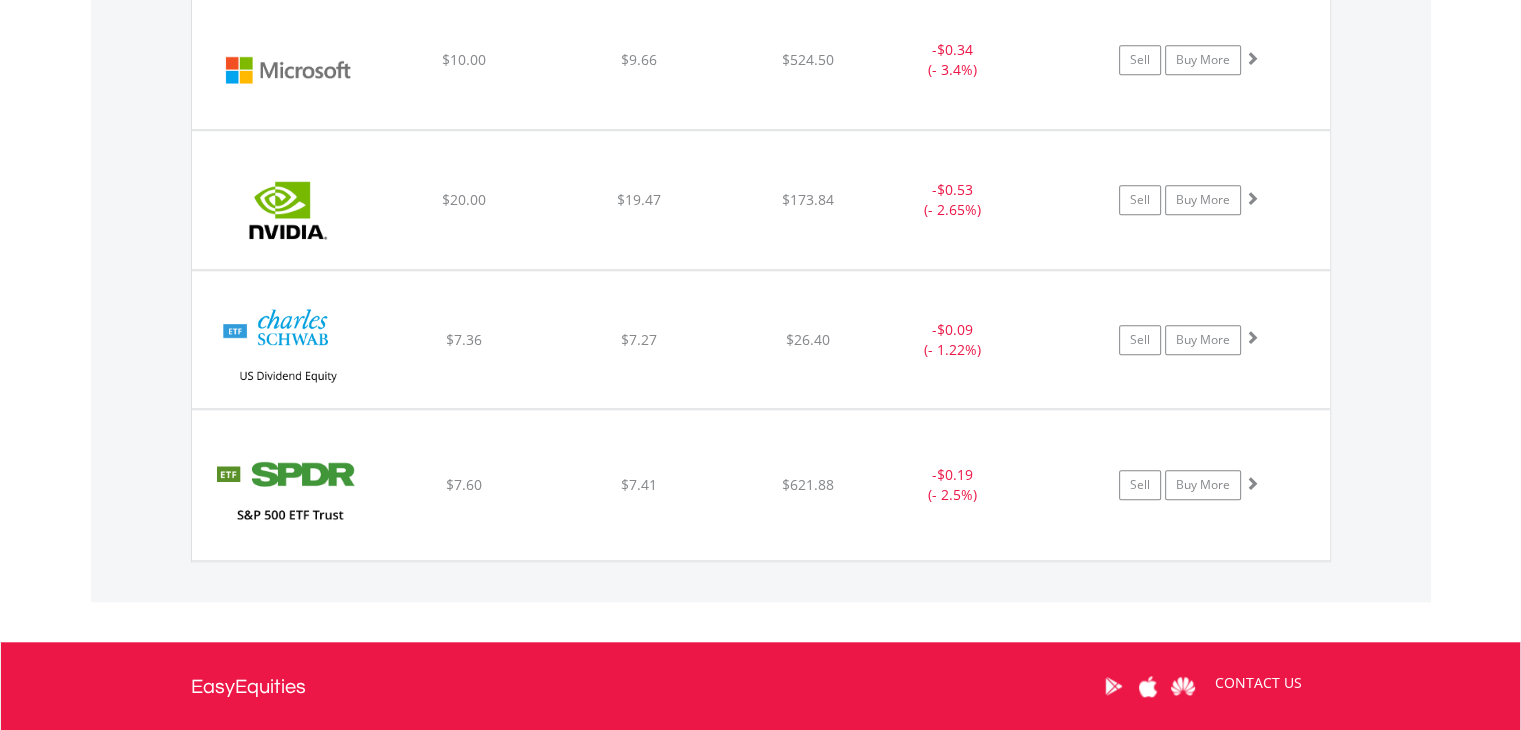 scroll, scrollTop: 1697, scrollLeft: 0, axis: vertical 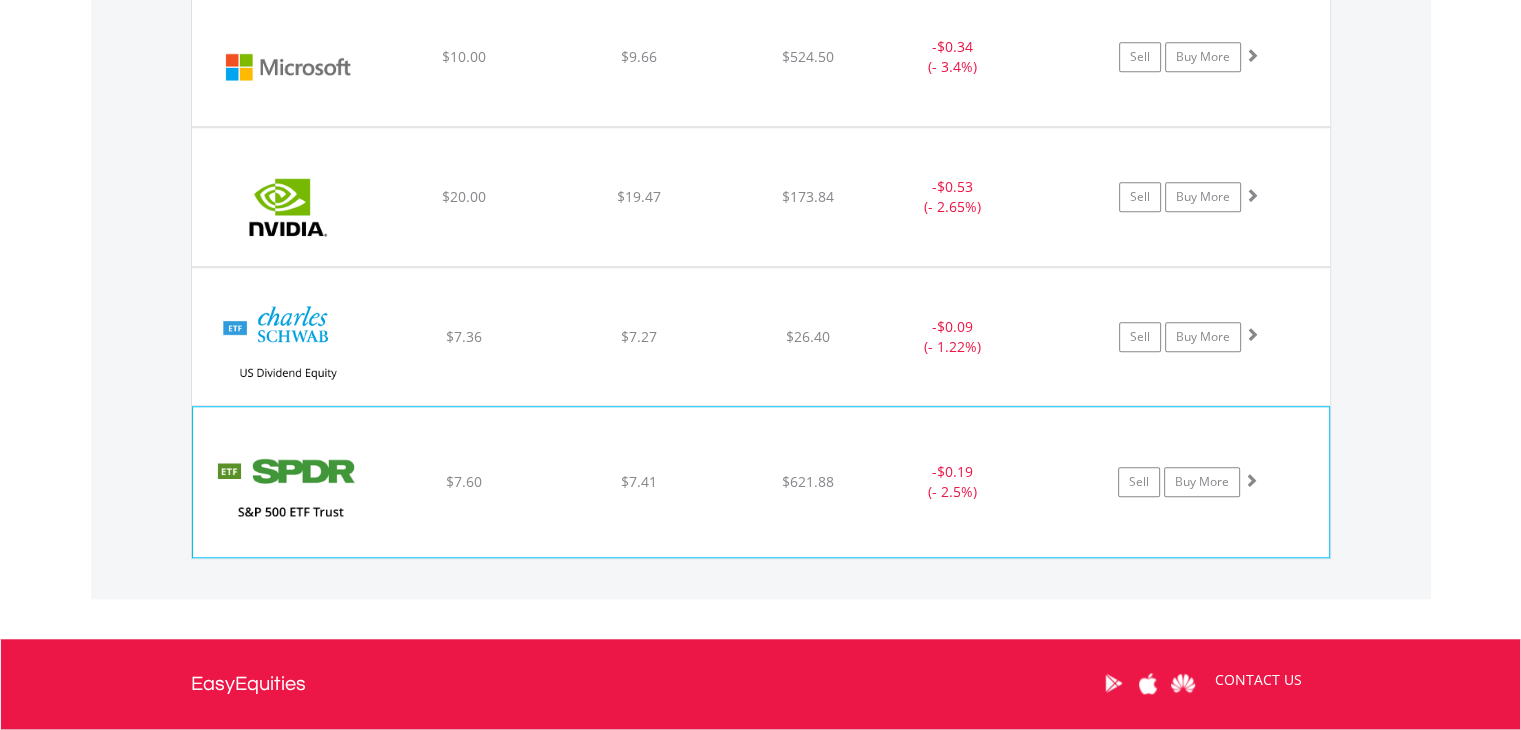 click at bounding box center (289, 492) 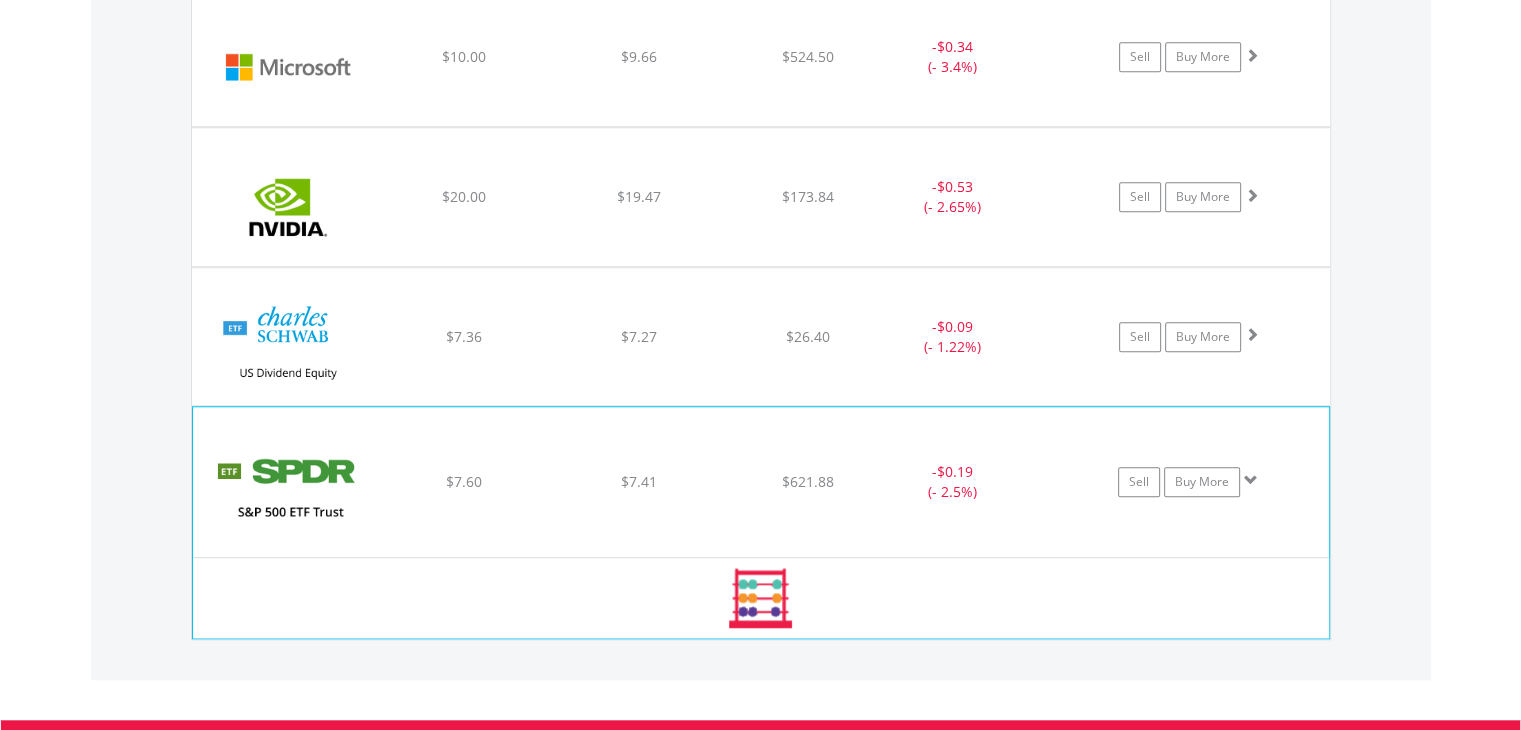 click at bounding box center [289, 492] 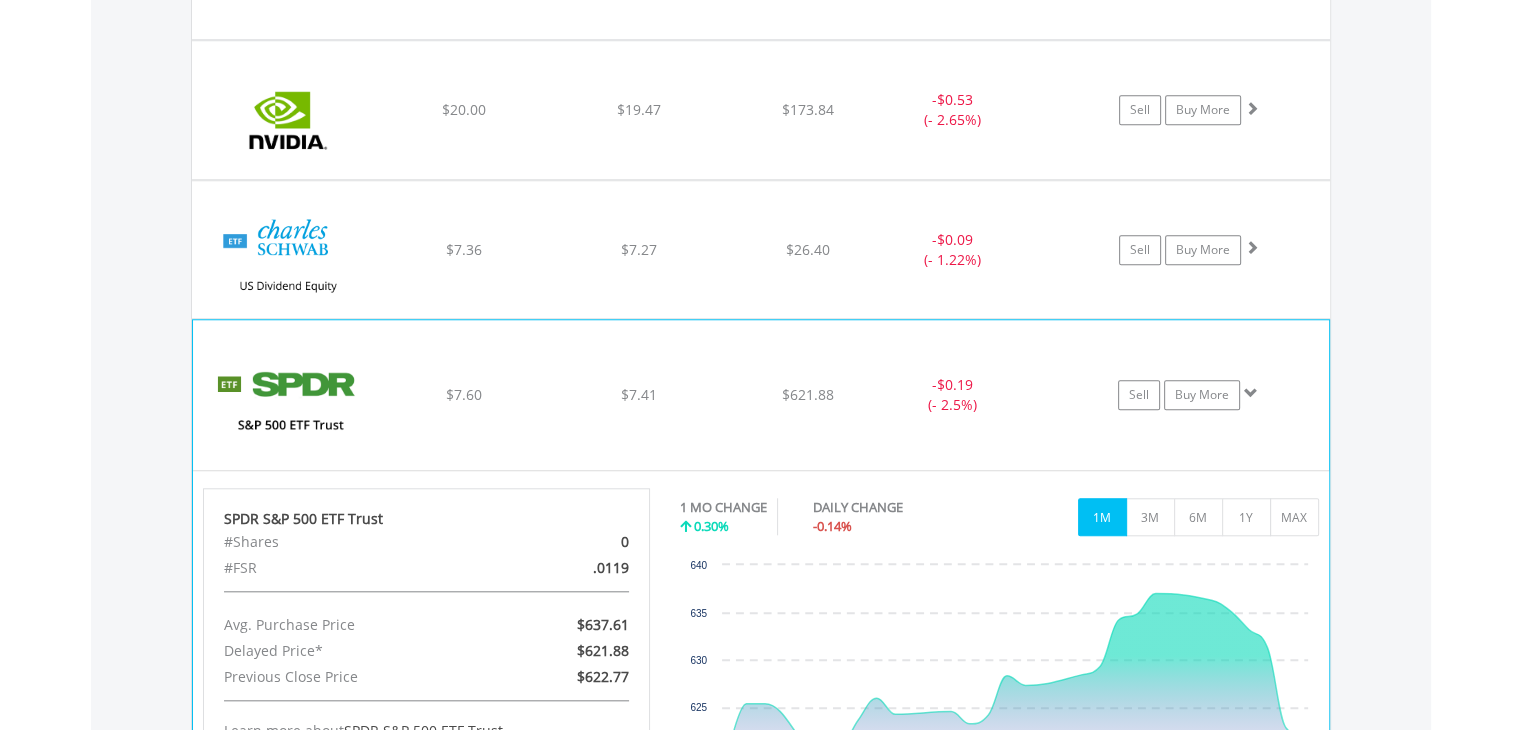 scroll, scrollTop: 1781, scrollLeft: 0, axis: vertical 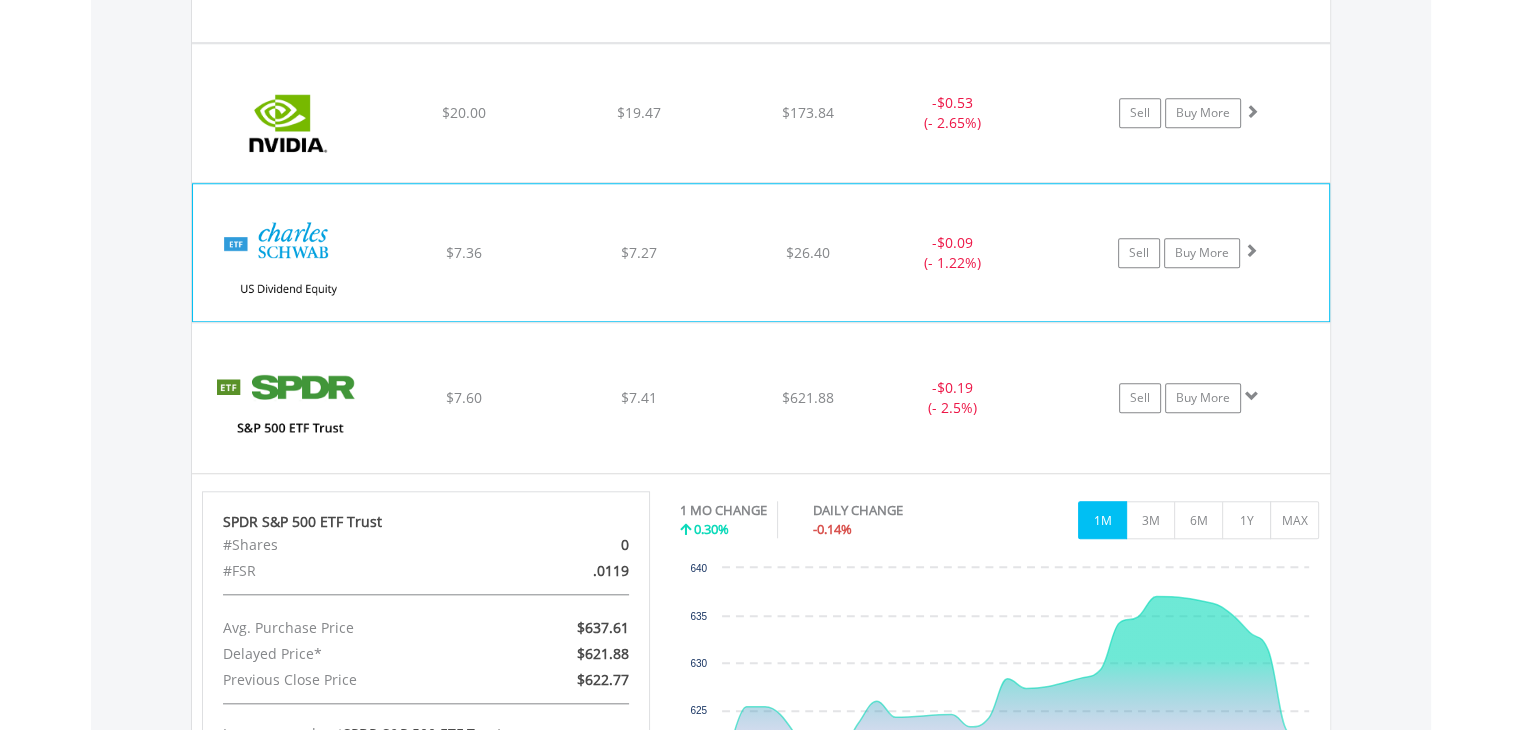 click at bounding box center (289, 262) 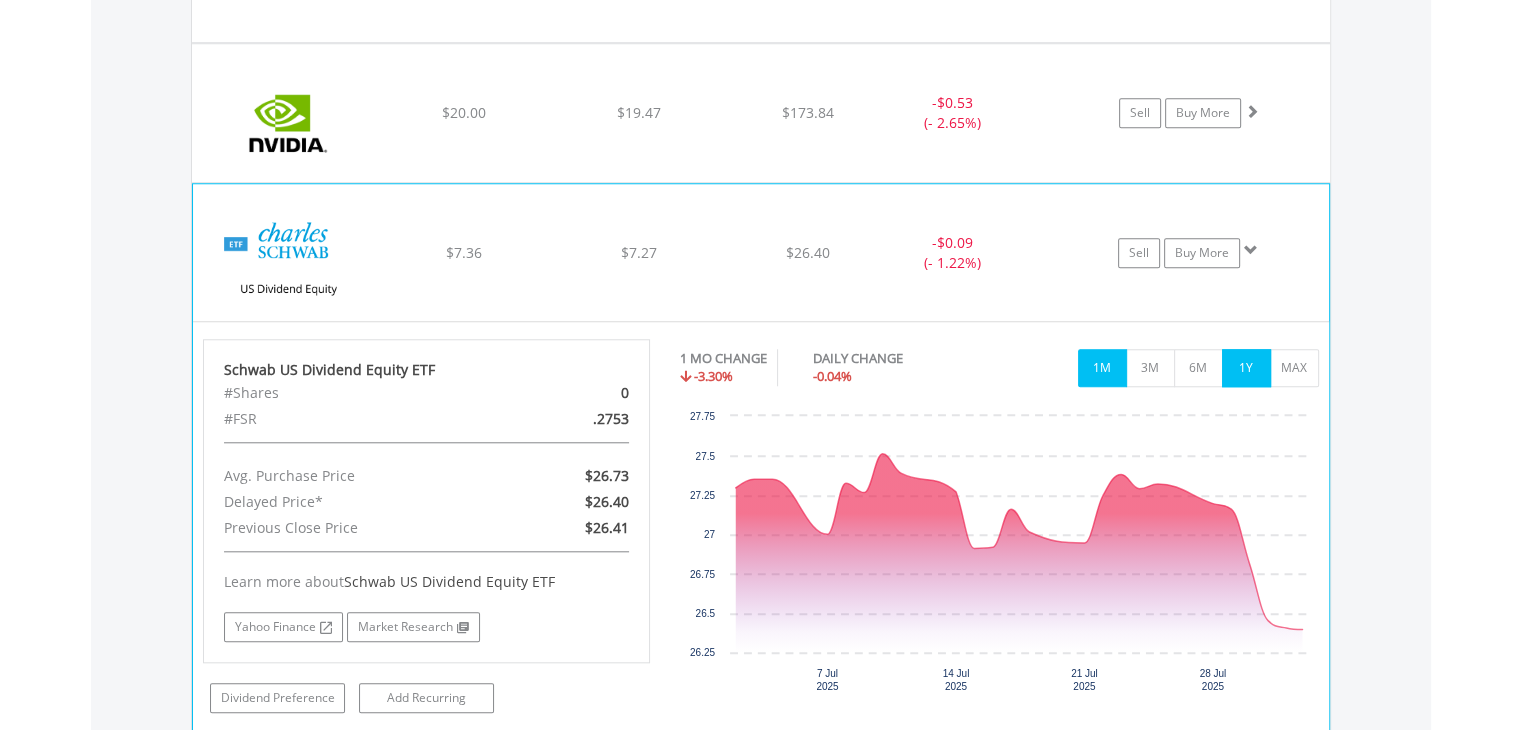 click on "1Y" at bounding box center (1246, 368) 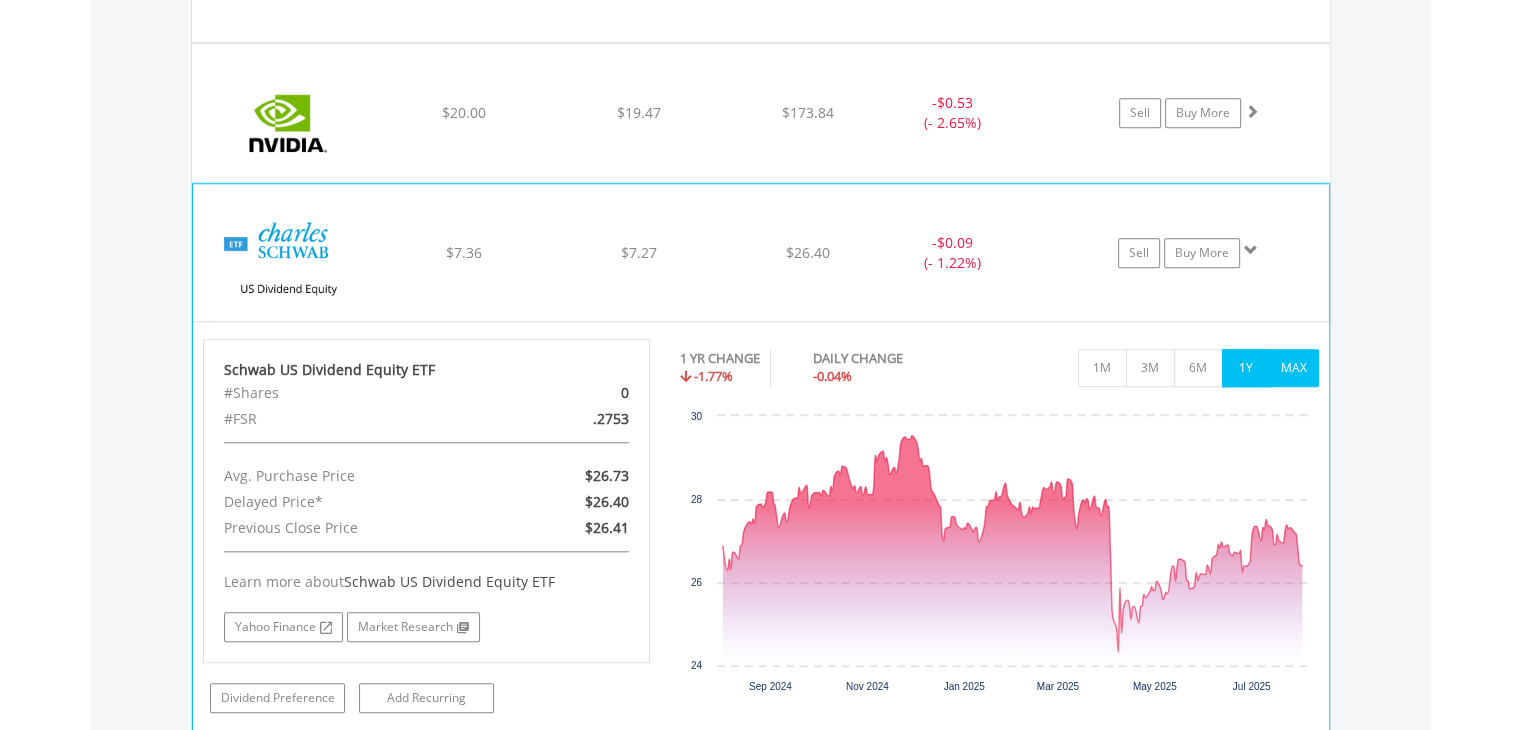 click on "MAX" at bounding box center [1294, 368] 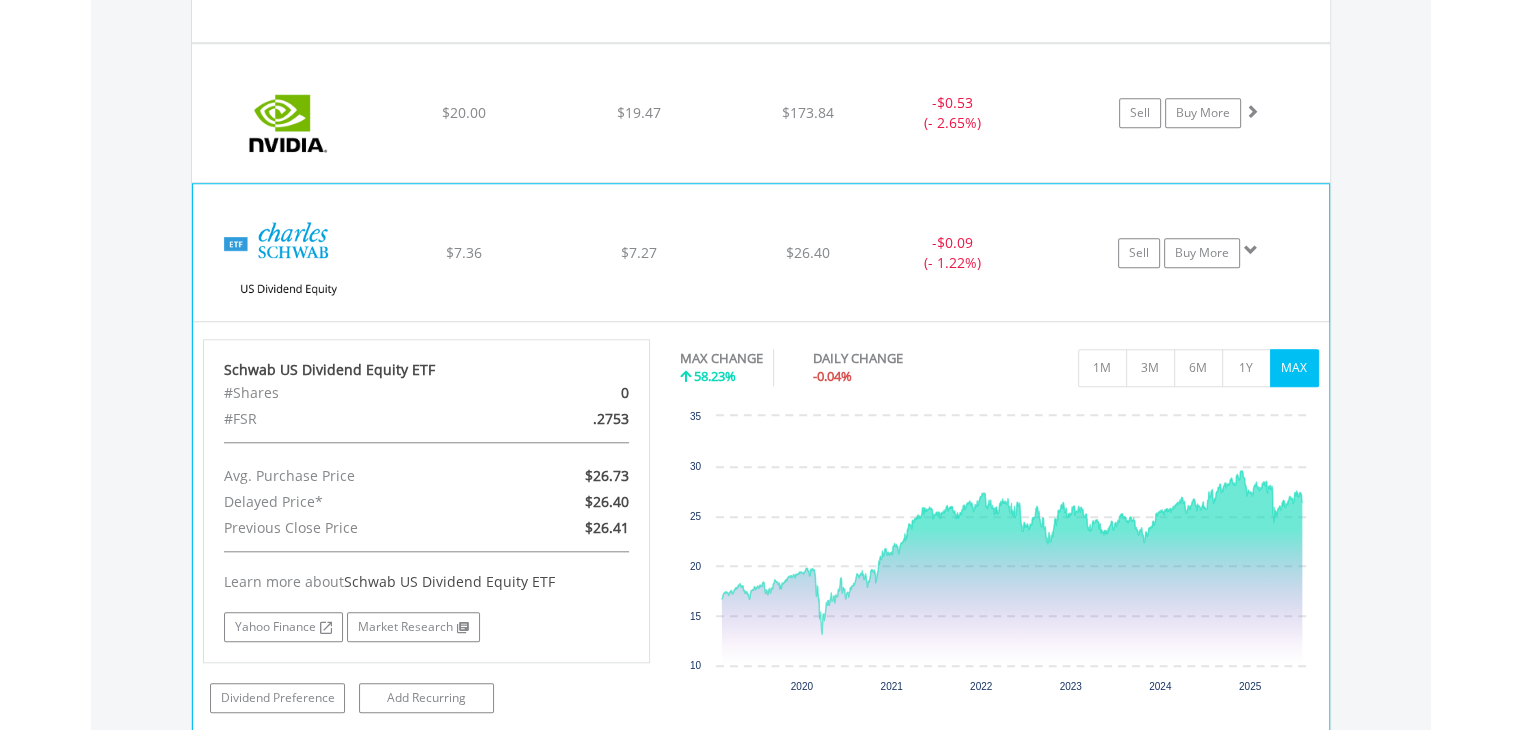 click on "-  $0.09 (- 1.22%)" at bounding box center [953, -168] 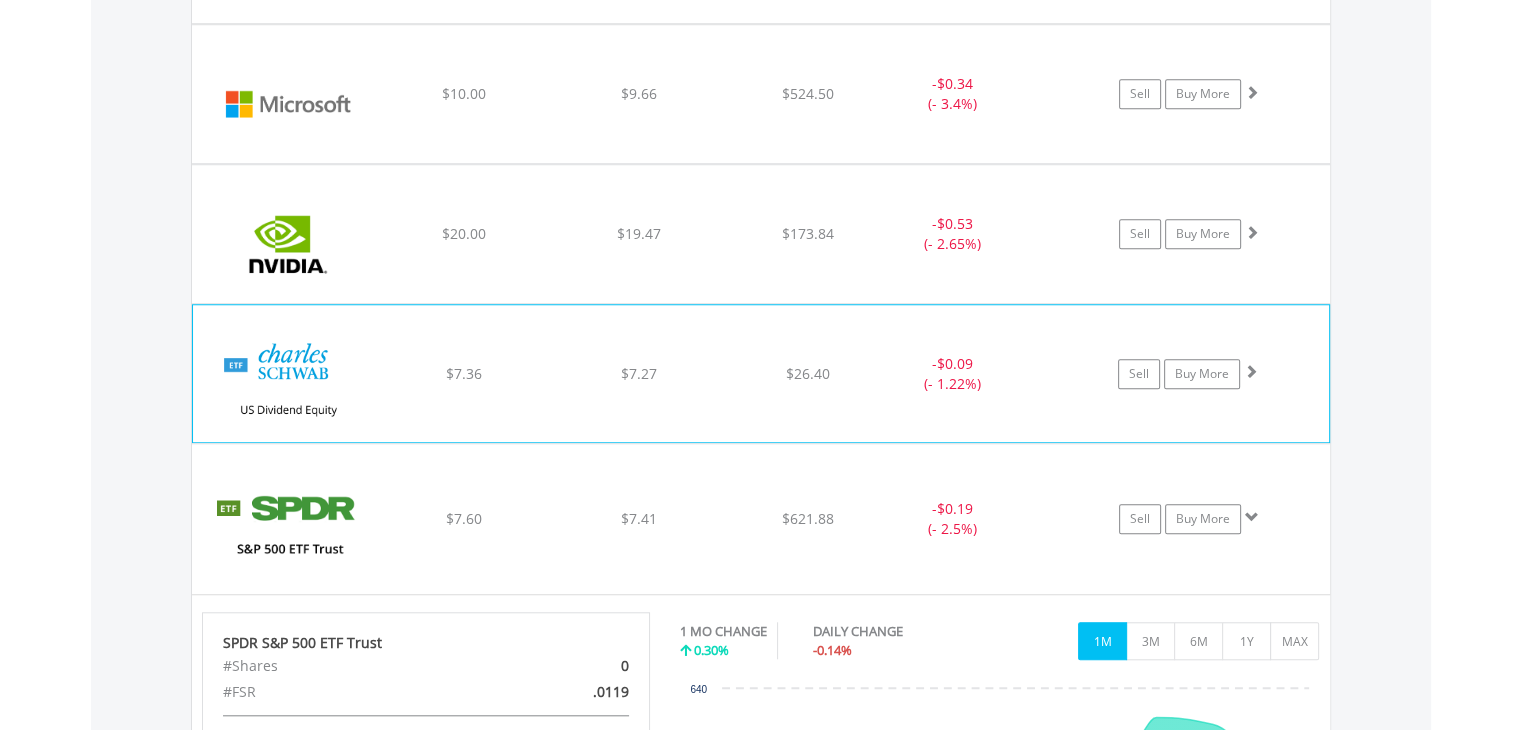 scroll, scrollTop: 1658, scrollLeft: 0, axis: vertical 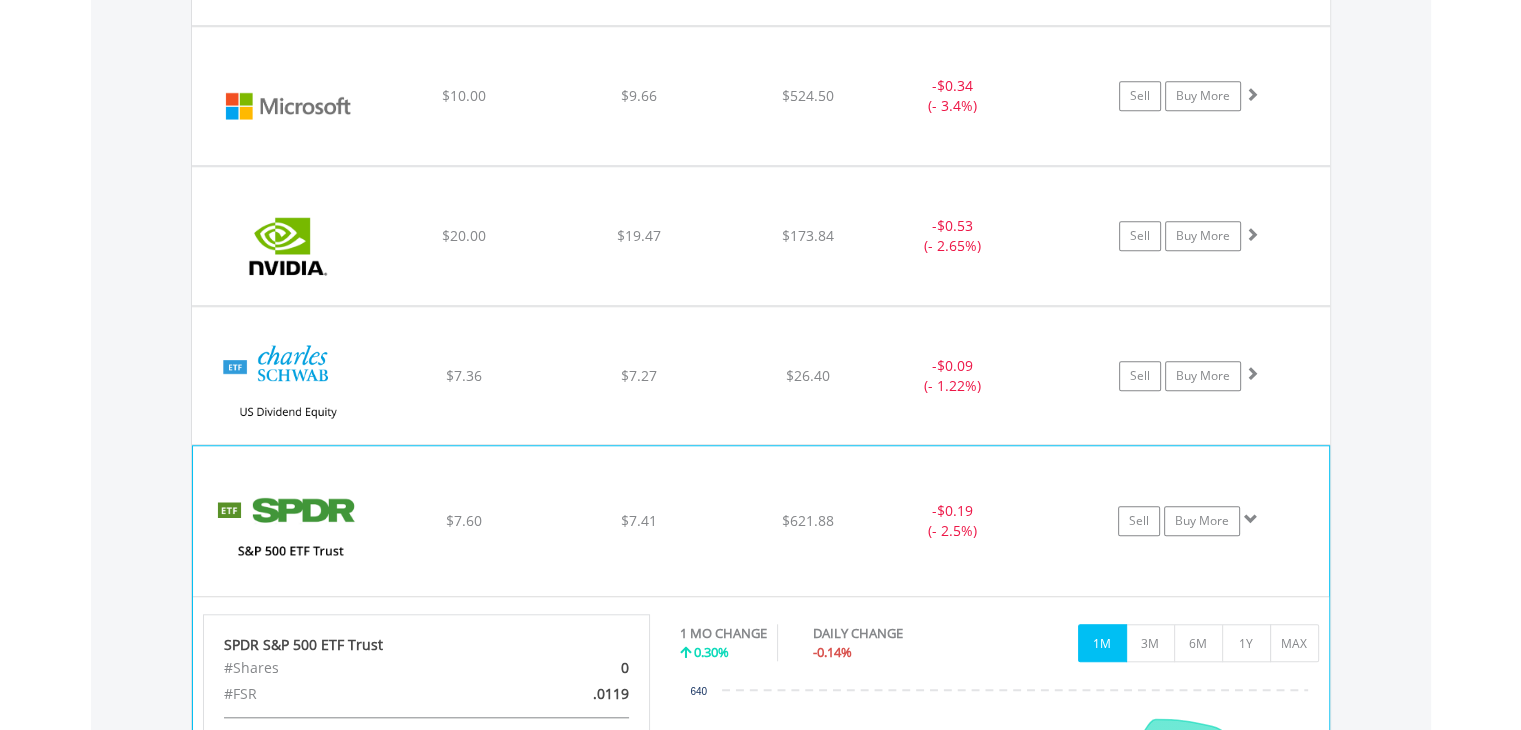 click on "-  $0.19 (- 2.5%)" at bounding box center (953, -45) 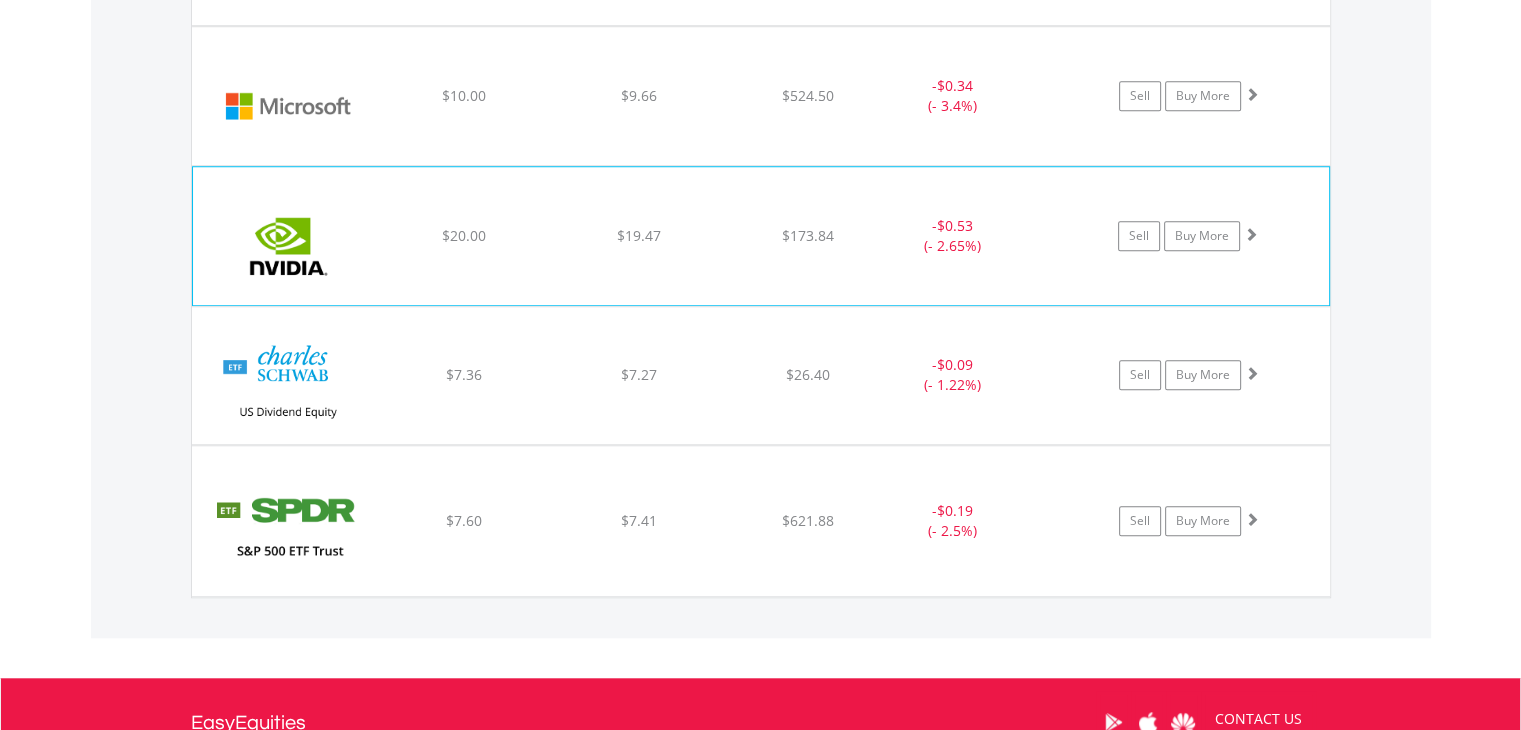 click on "﻿
Nvidia Corp
$20.00
$19.47
$173.84
-  $0.53 (- 2.65%)
Sell
Buy More" at bounding box center (761, -46) 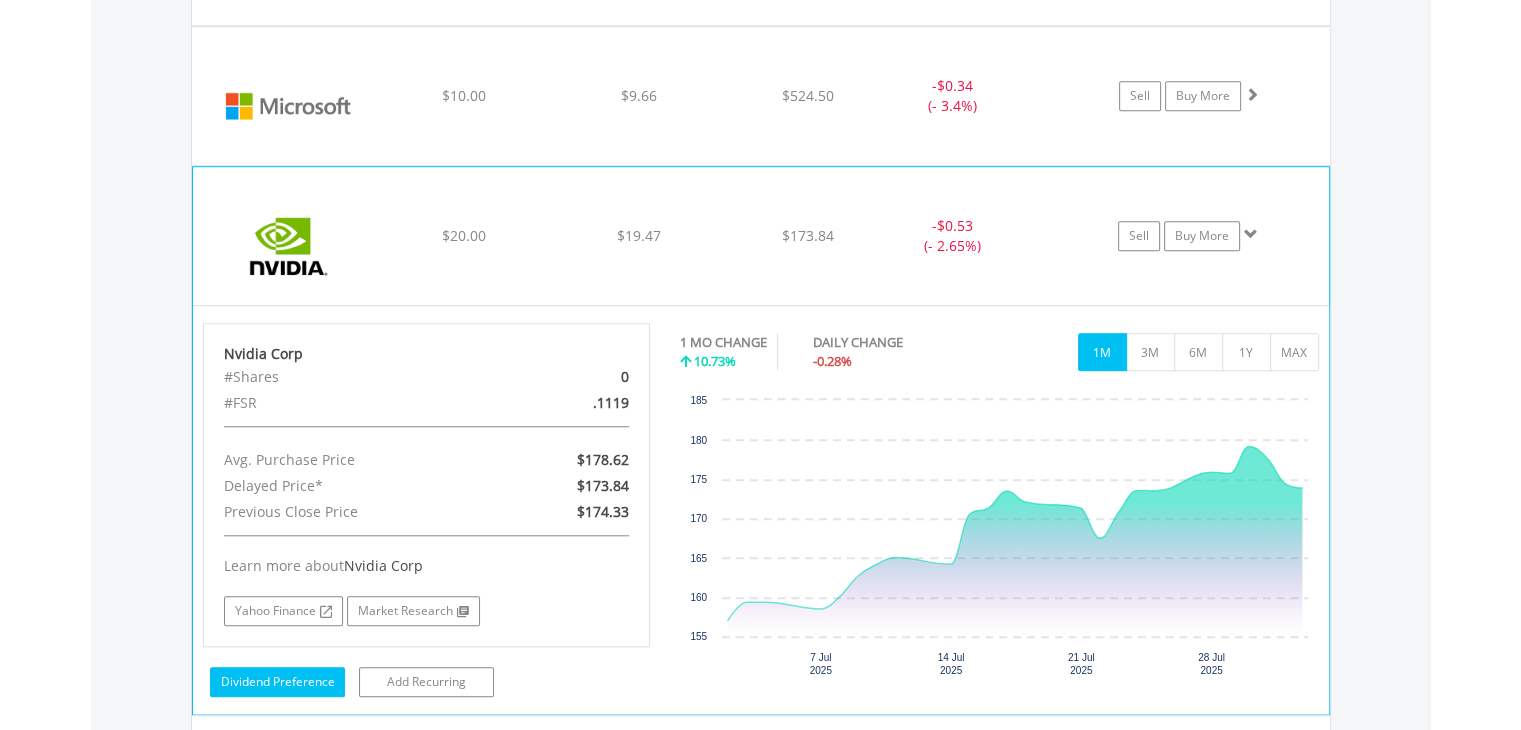 click on "Dividend Preference" at bounding box center (277, 682) 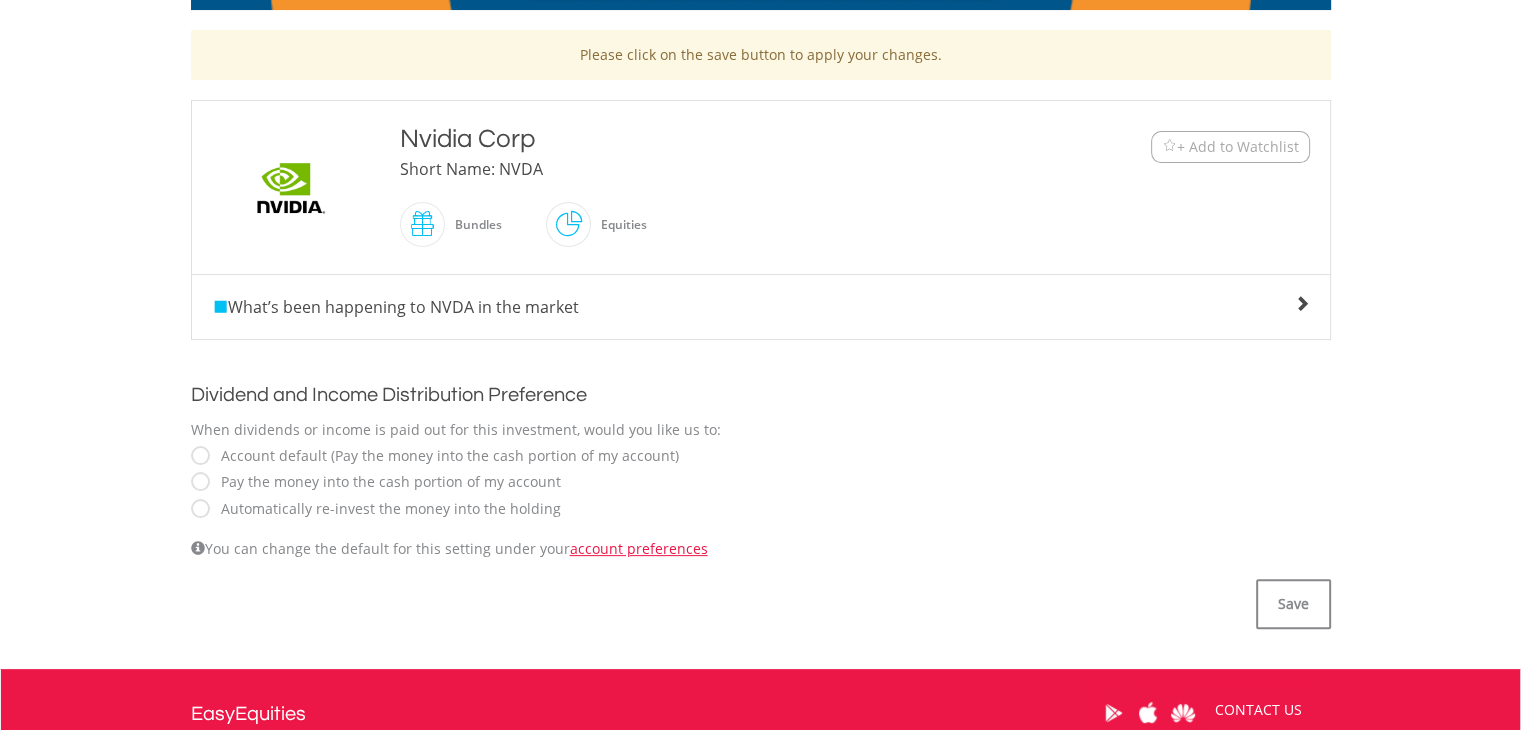 scroll, scrollTop: 408, scrollLeft: 0, axis: vertical 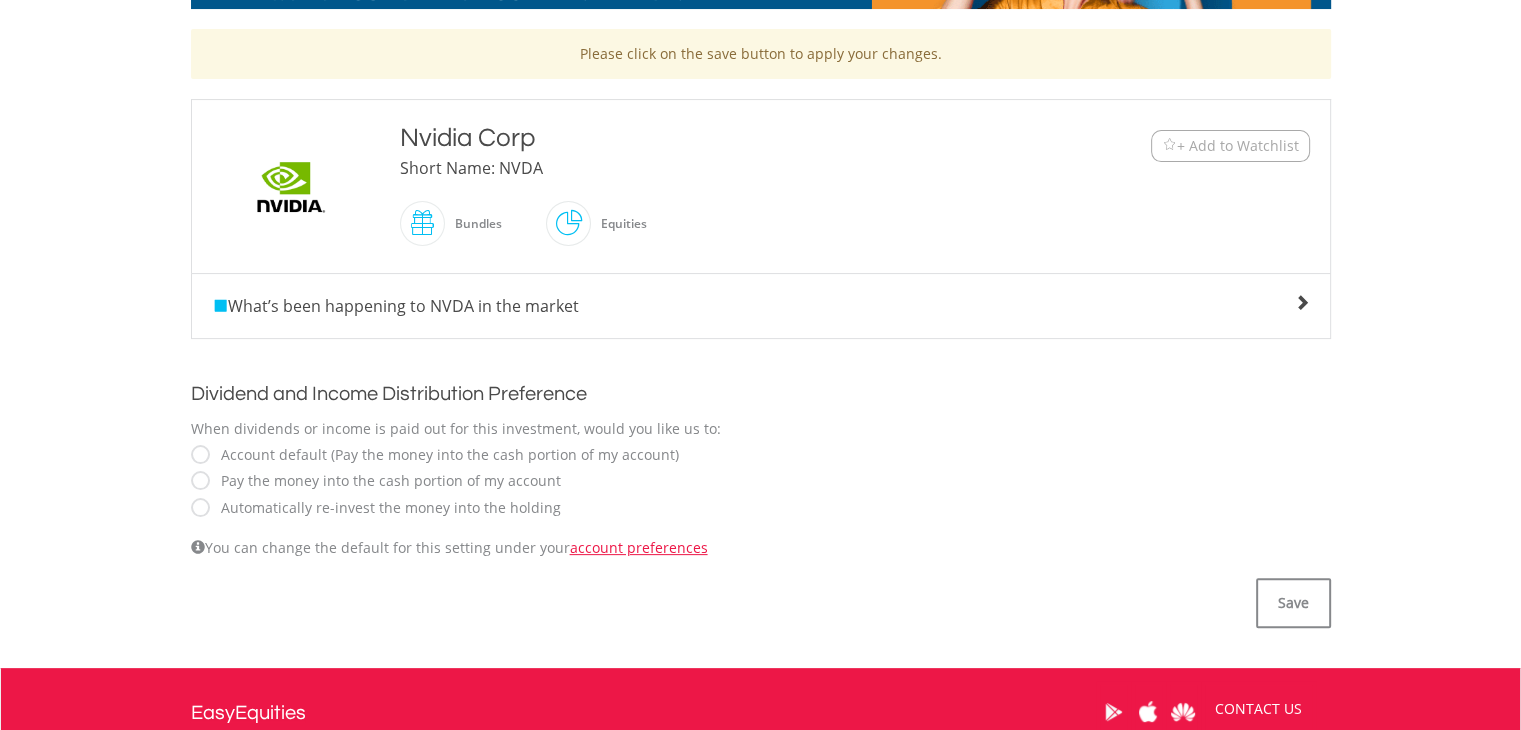 click on "Automatically re-invest the money into the holding" at bounding box center [386, 508] 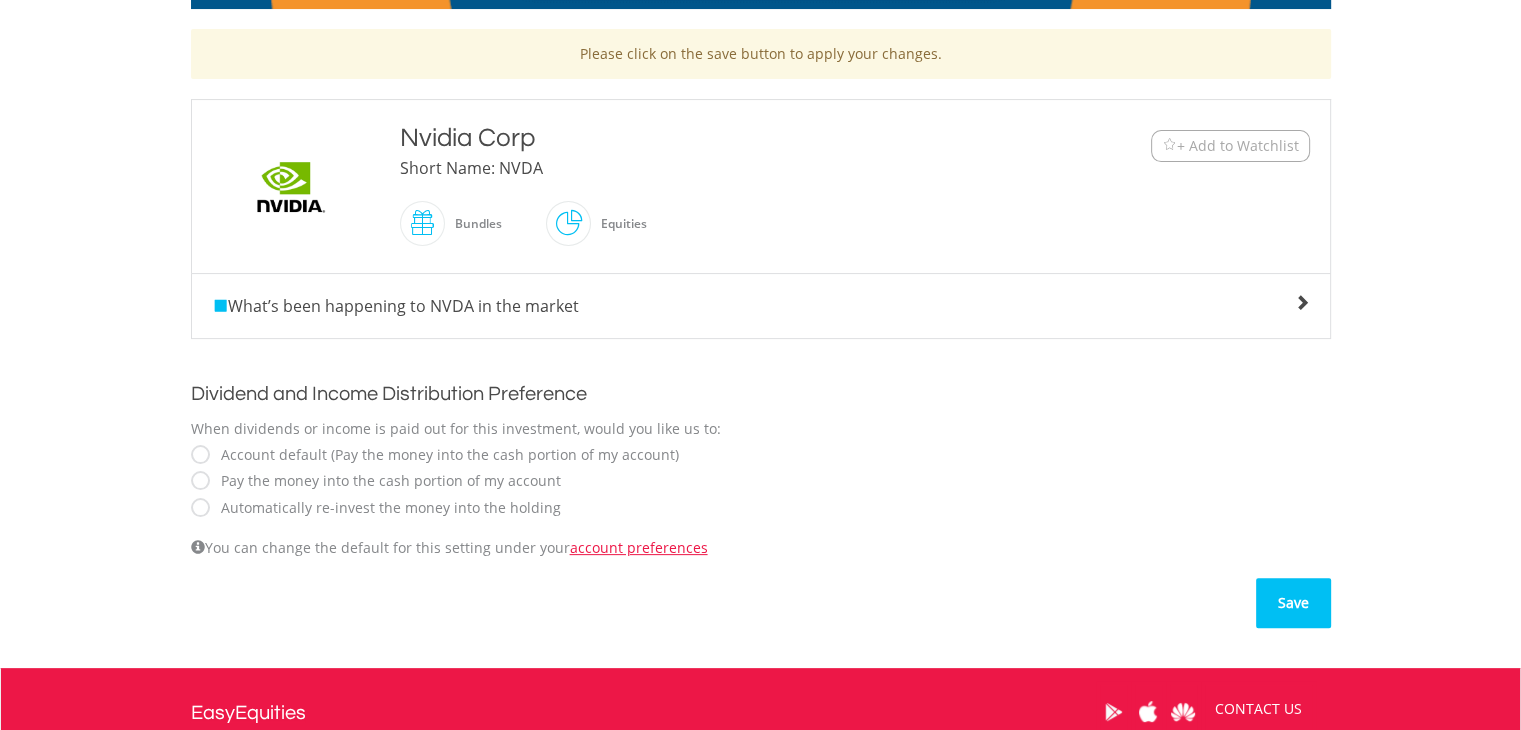 click on "Save" at bounding box center (1293, 603) 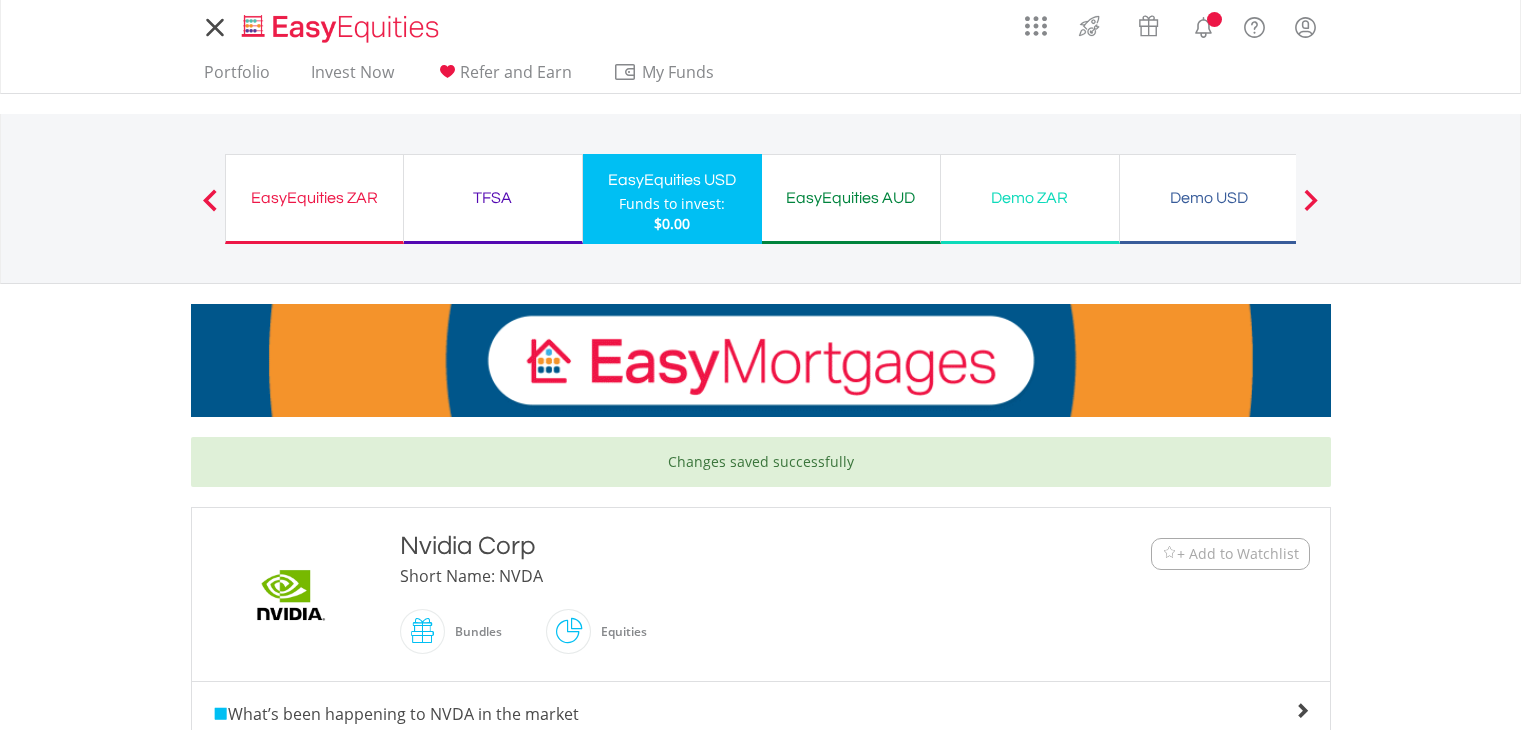 scroll, scrollTop: 0, scrollLeft: 0, axis: both 